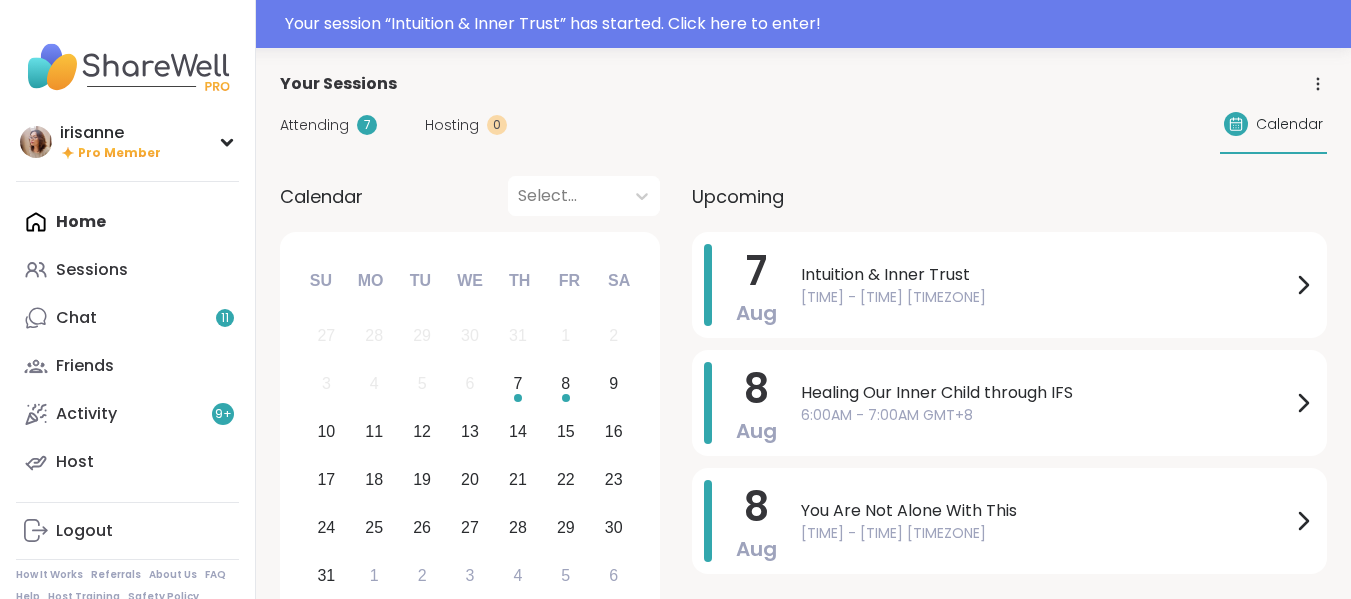 click on "Your session “ Intuition & Inner Trust ” has started. Click here to enter!" at bounding box center (812, 24) 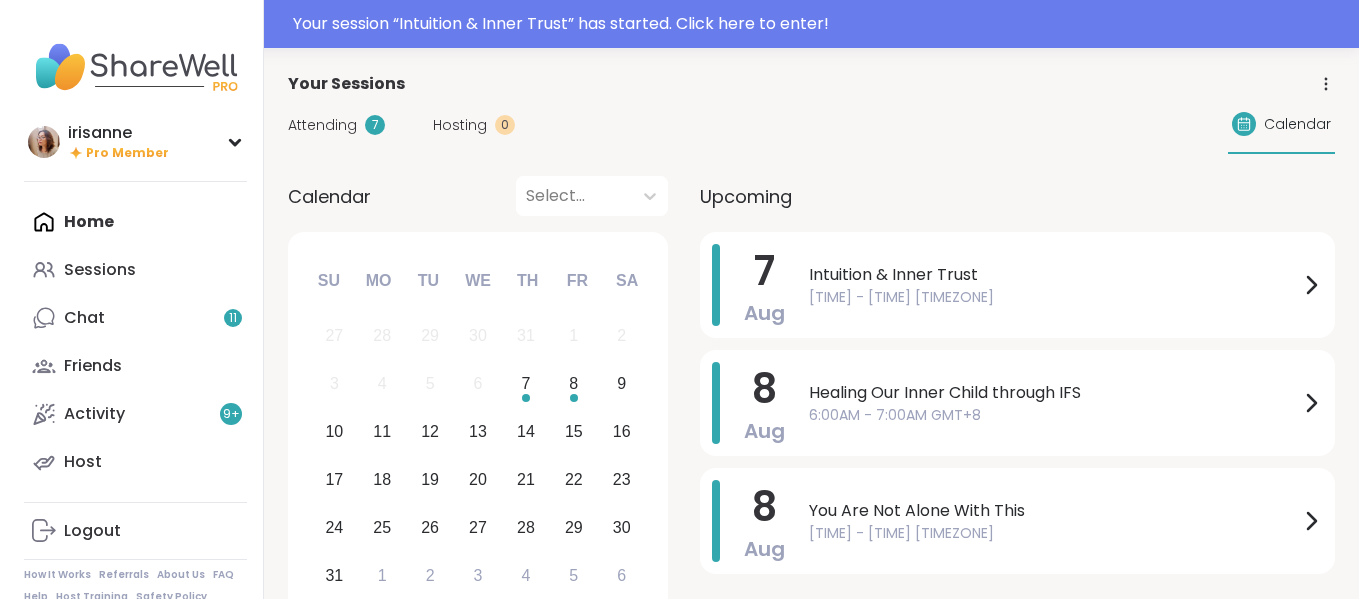 scroll, scrollTop: 0, scrollLeft: 0, axis: both 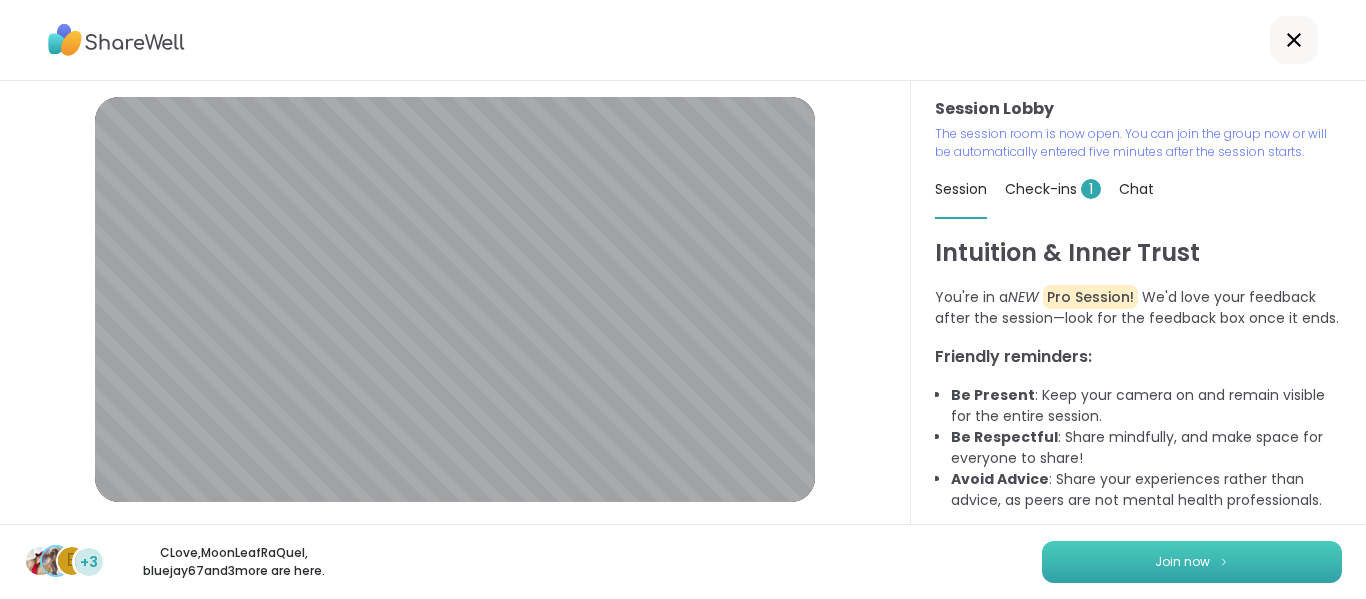 click on "Join now" at bounding box center [1192, 562] 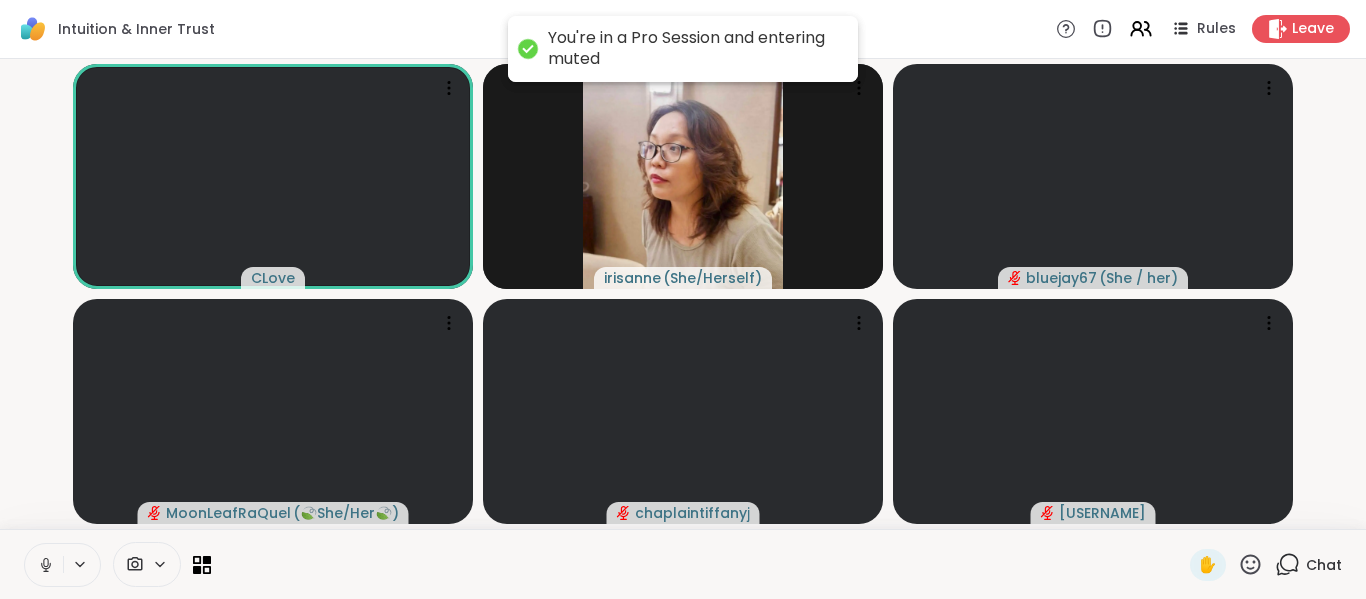 click 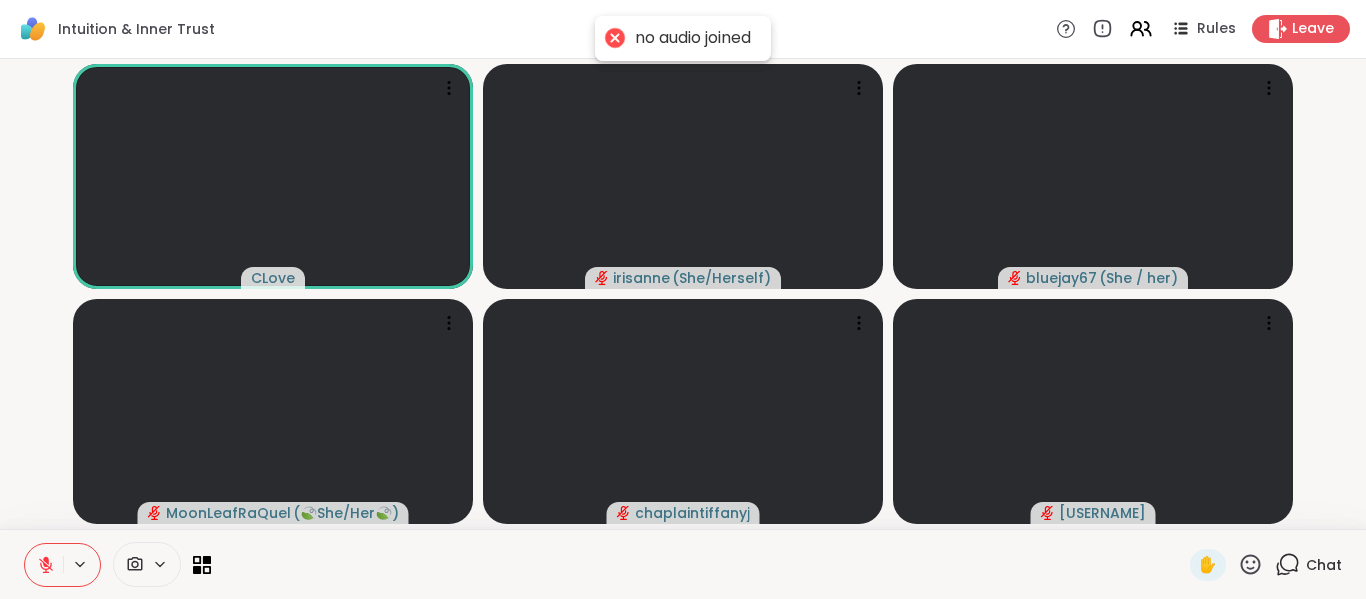 click on "✋ Chat" at bounding box center [683, 564] 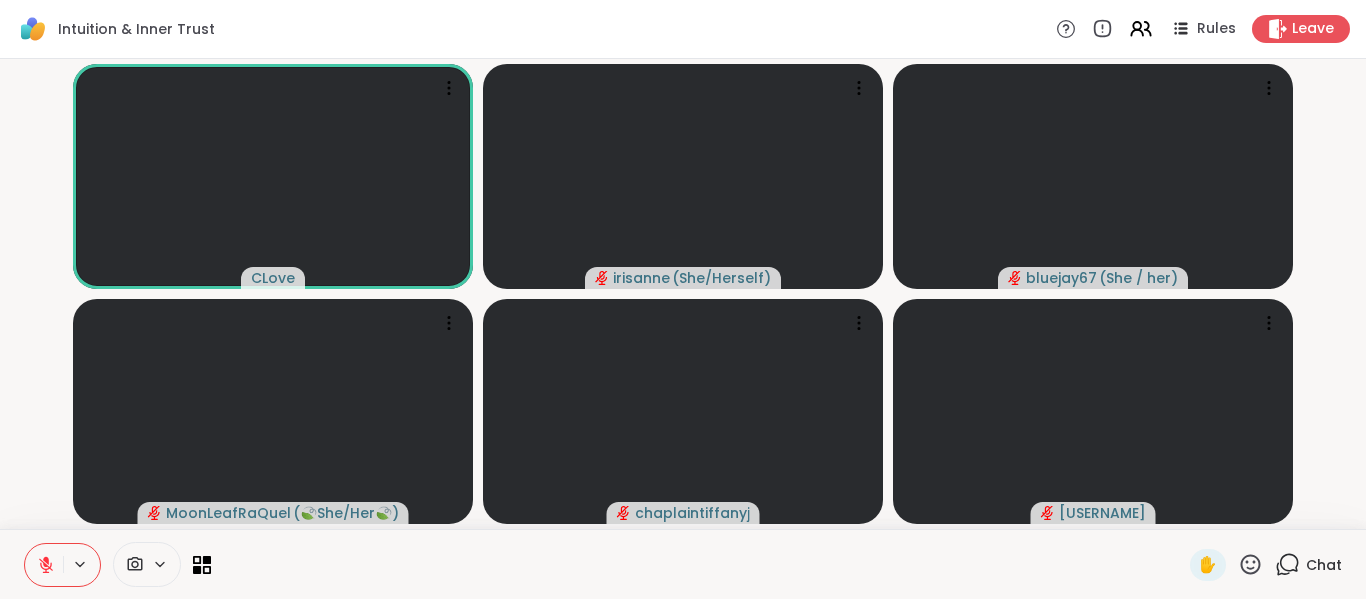 click 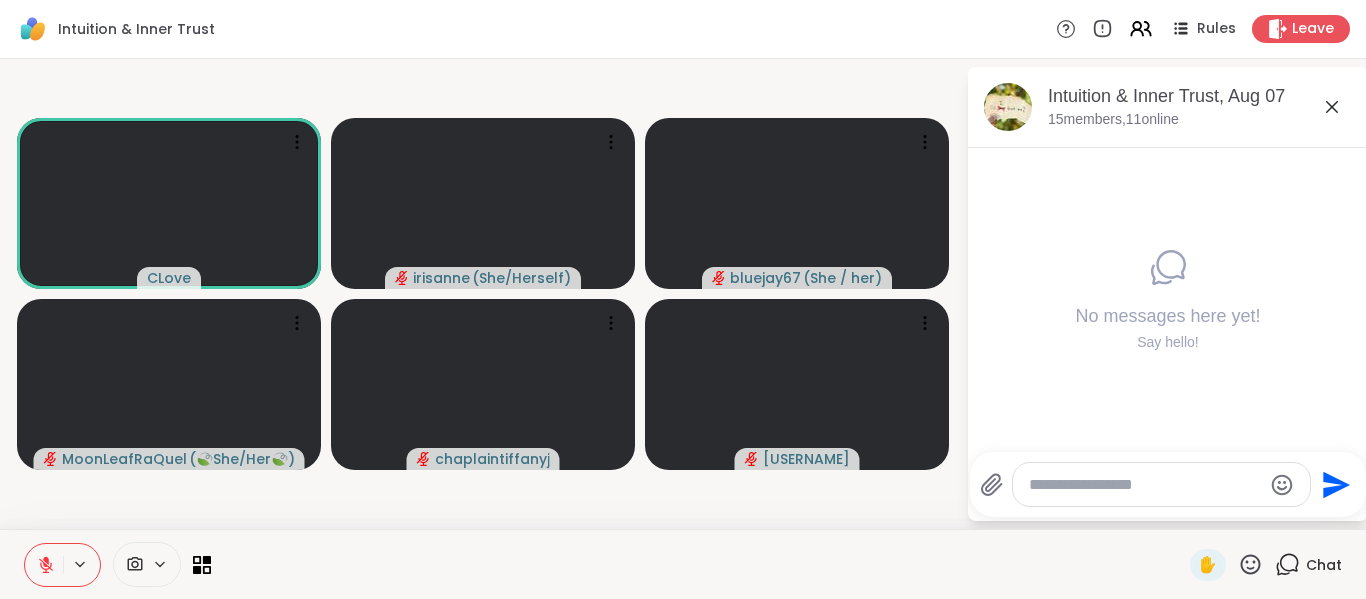 click at bounding box center (1145, 485) 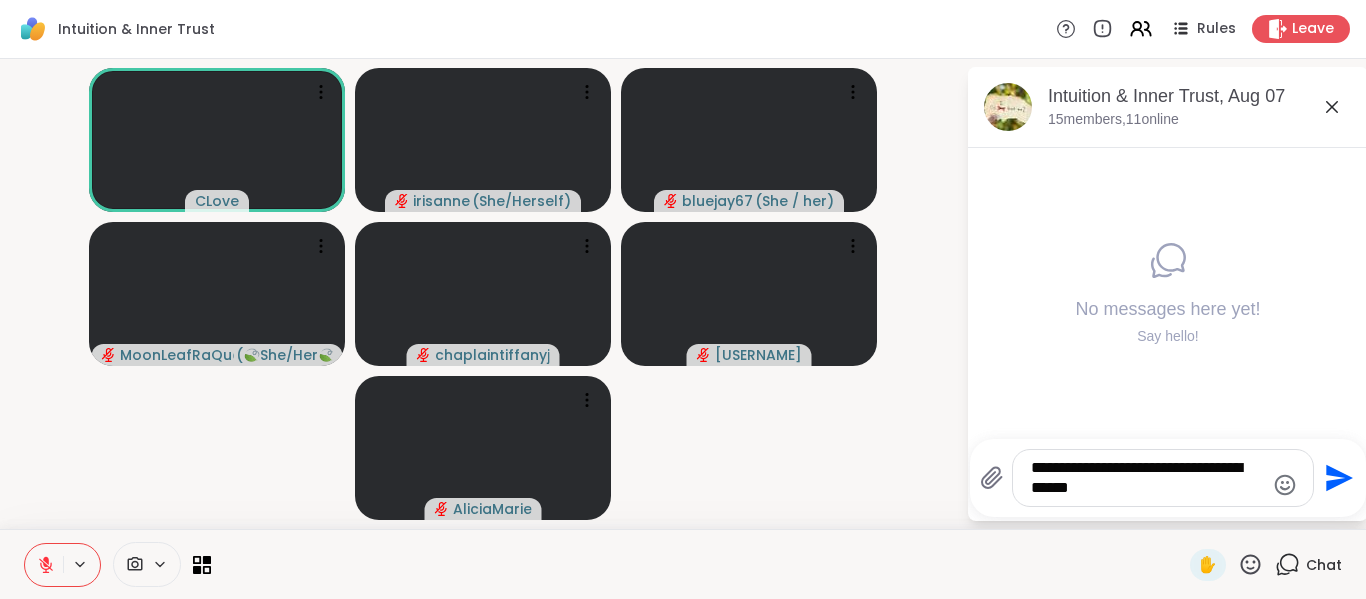 type on "**********" 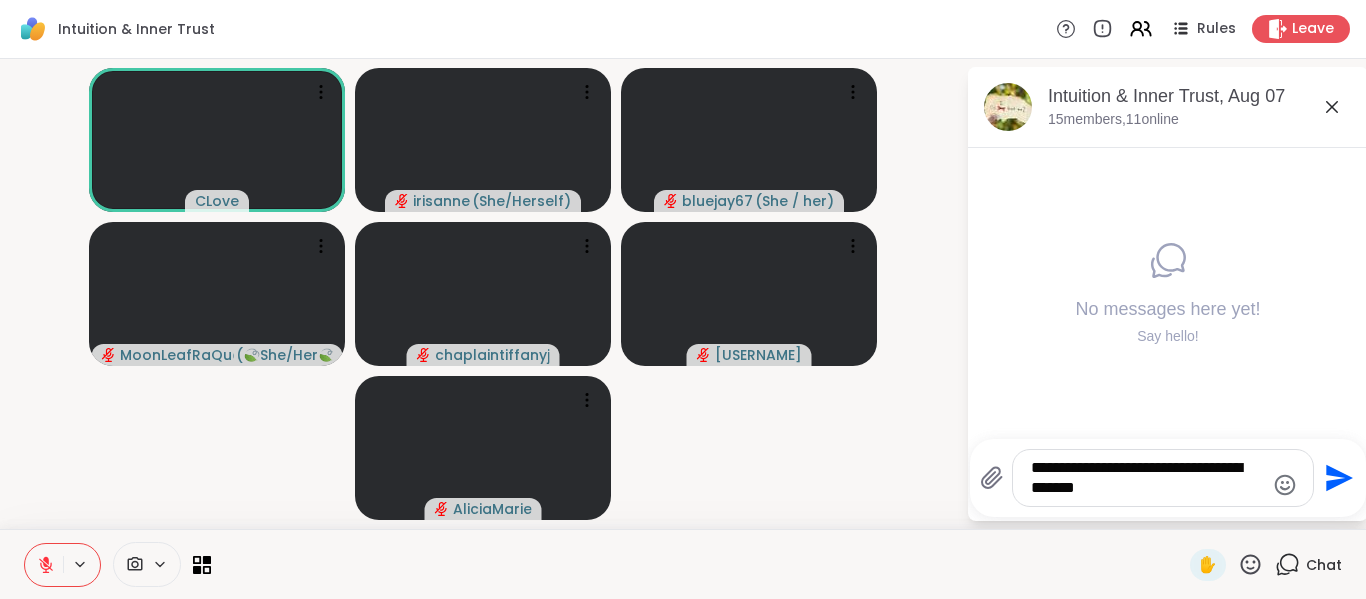 type 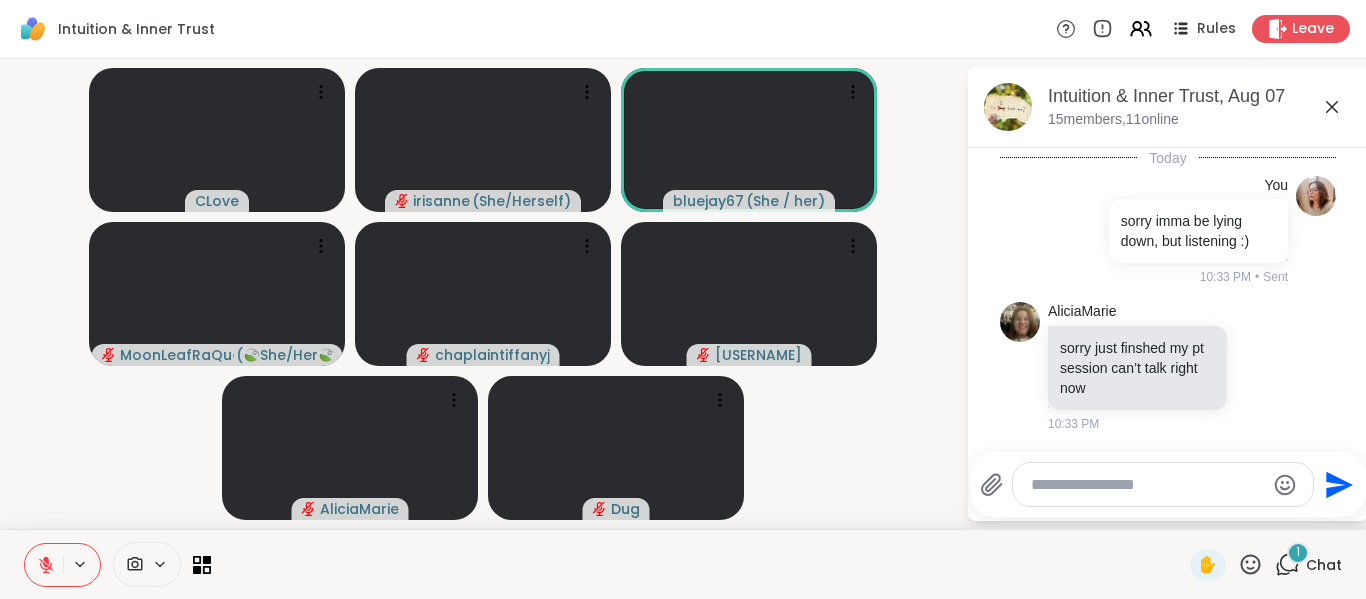 scroll, scrollTop: 1, scrollLeft: 0, axis: vertical 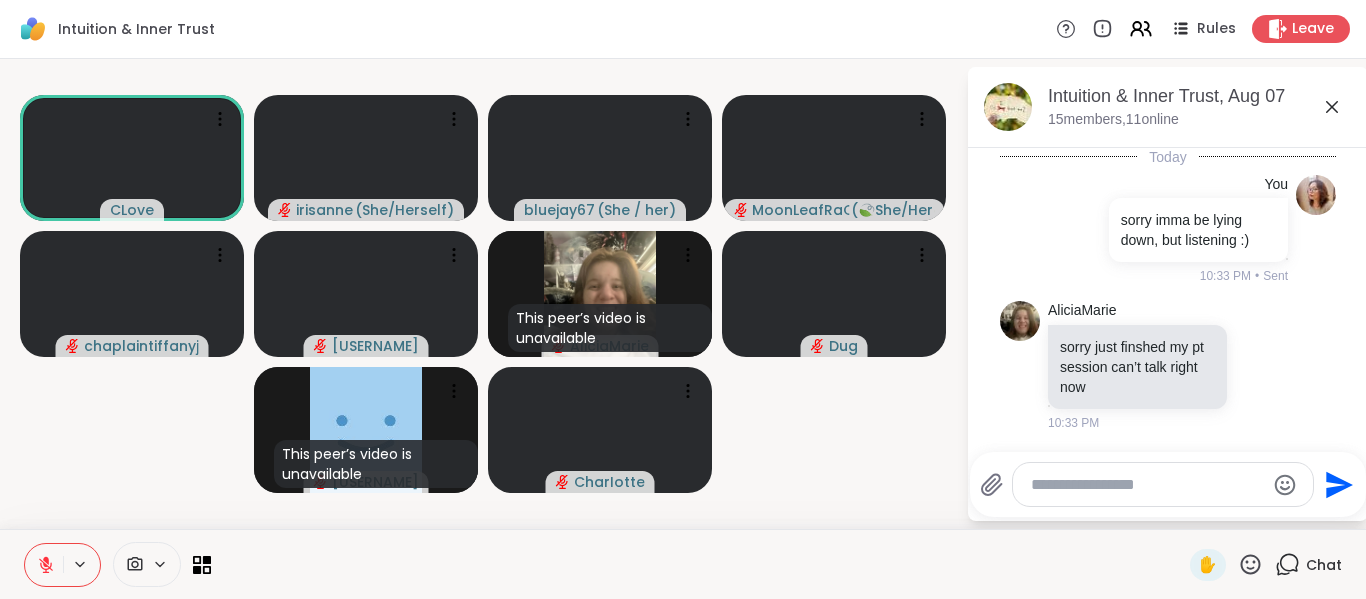click 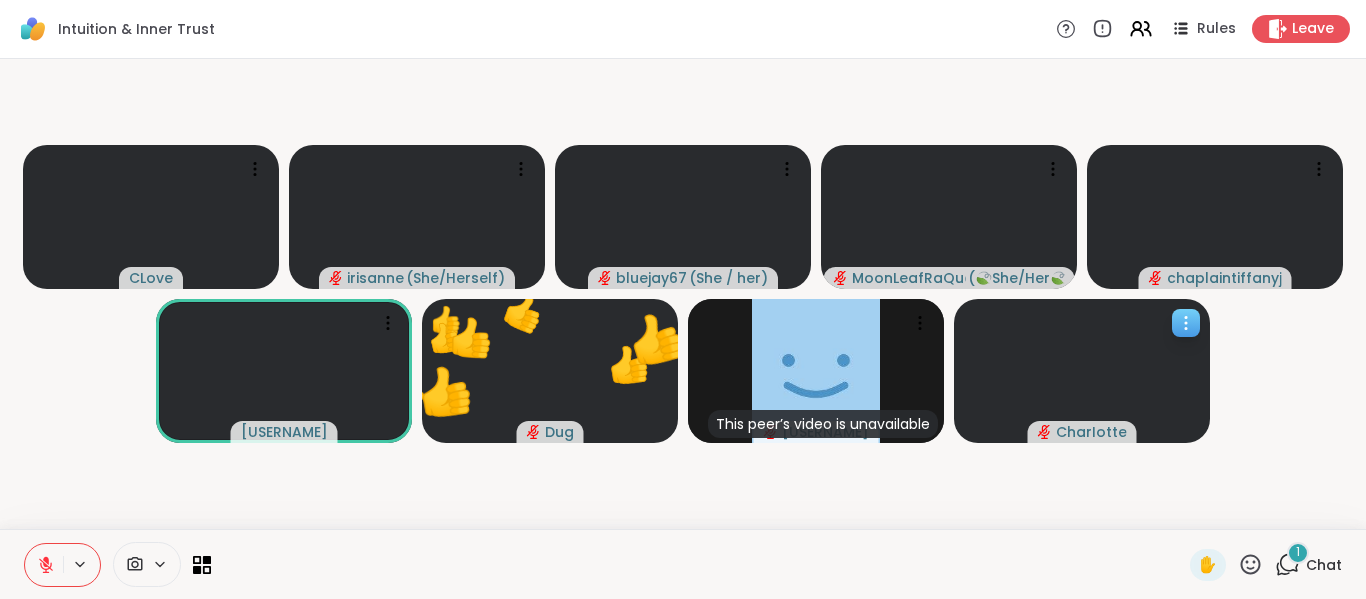 click at bounding box center [1186, 323] 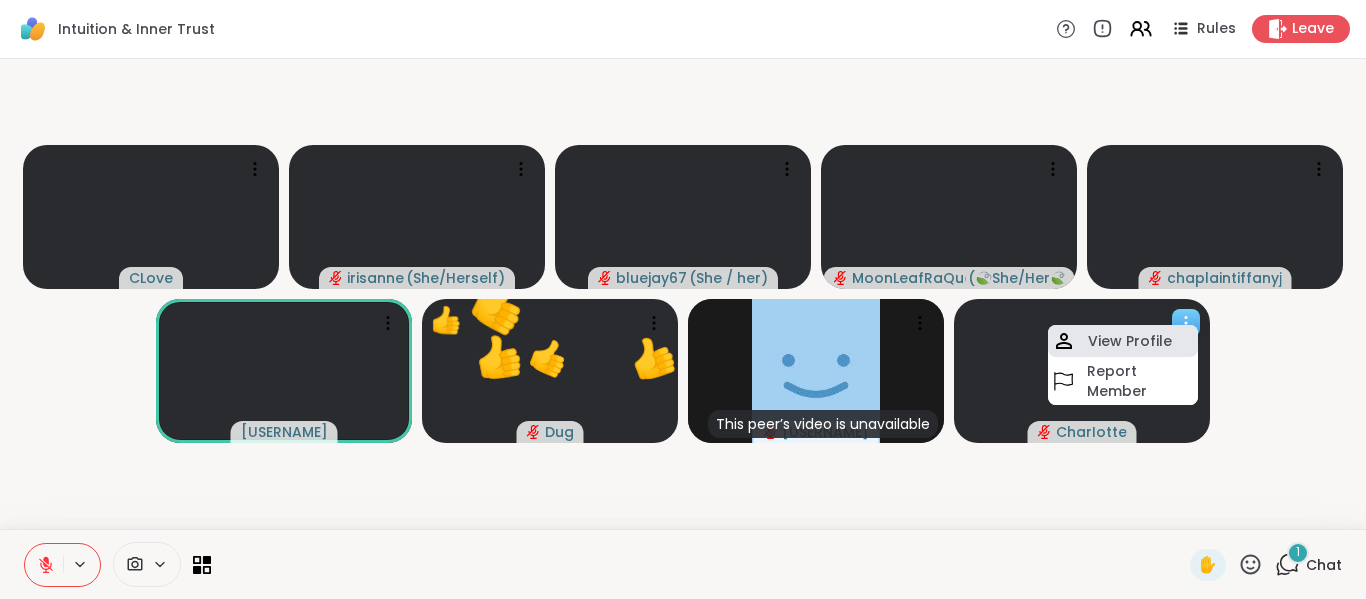 click on "View Profile" at bounding box center [1130, 341] 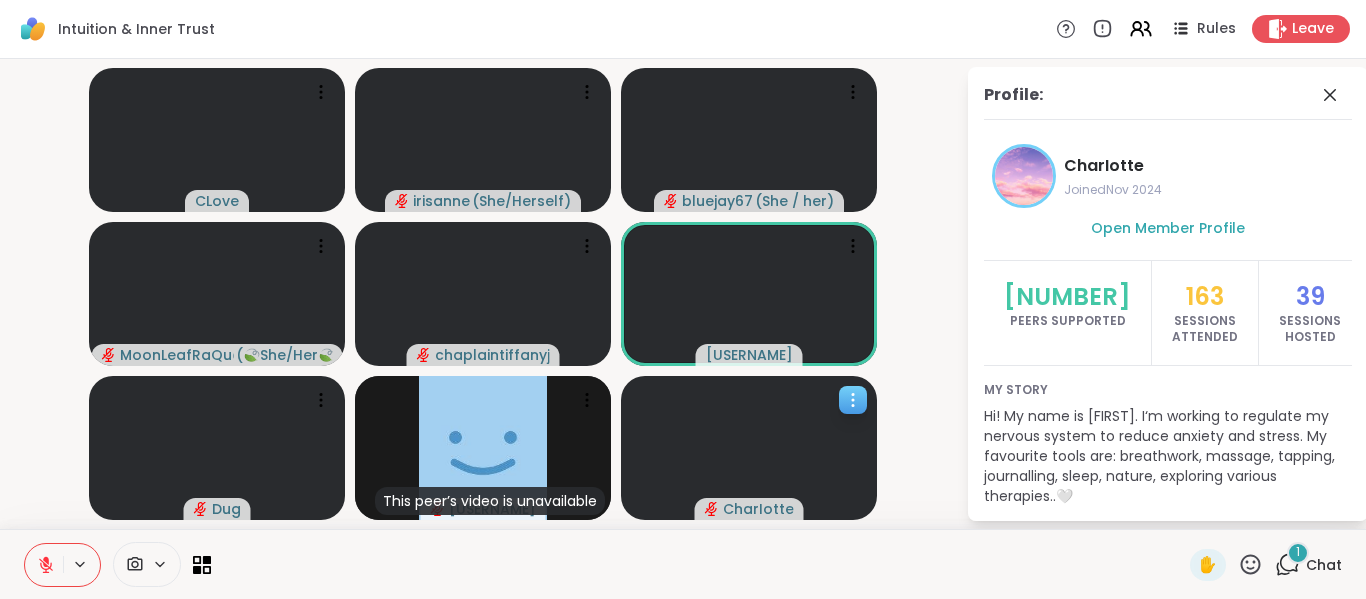 scroll, scrollTop: 17, scrollLeft: 0, axis: vertical 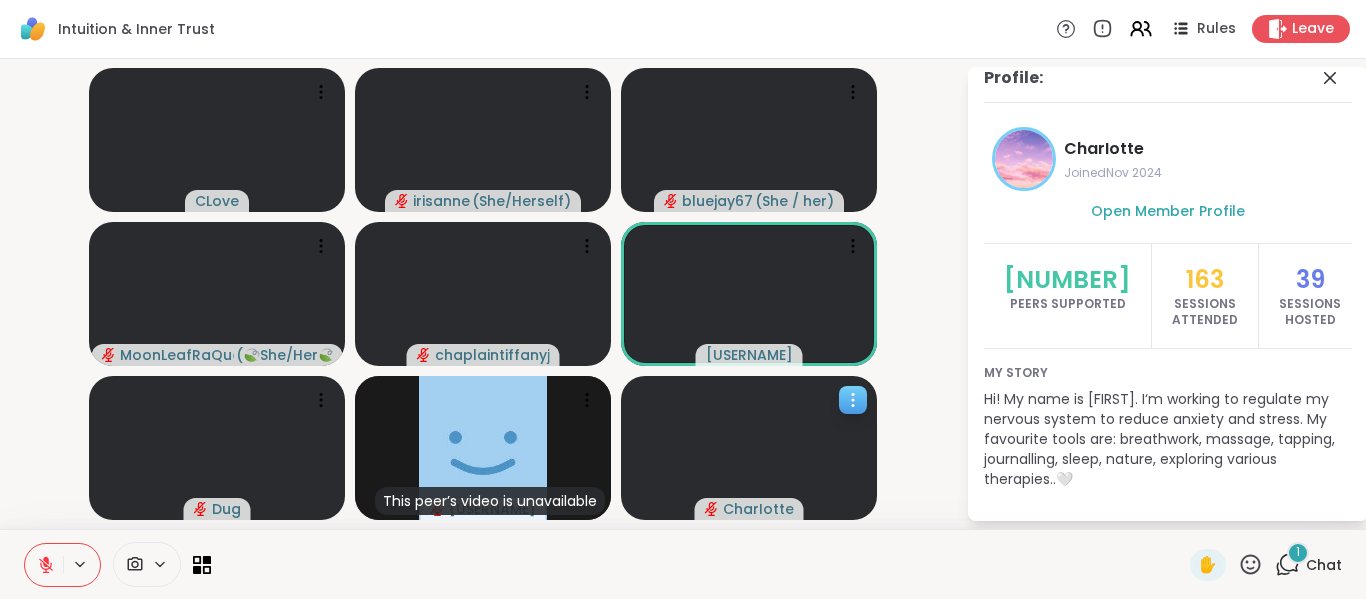 click on "Profile:" at bounding box center [1168, 84] 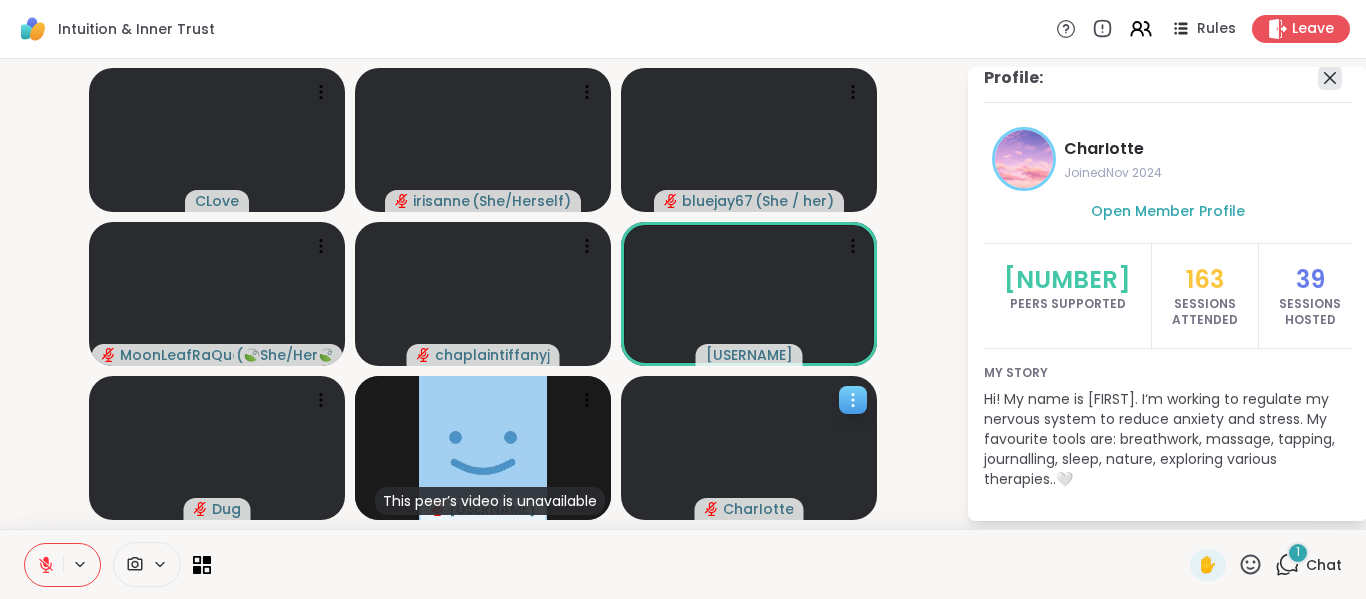 click 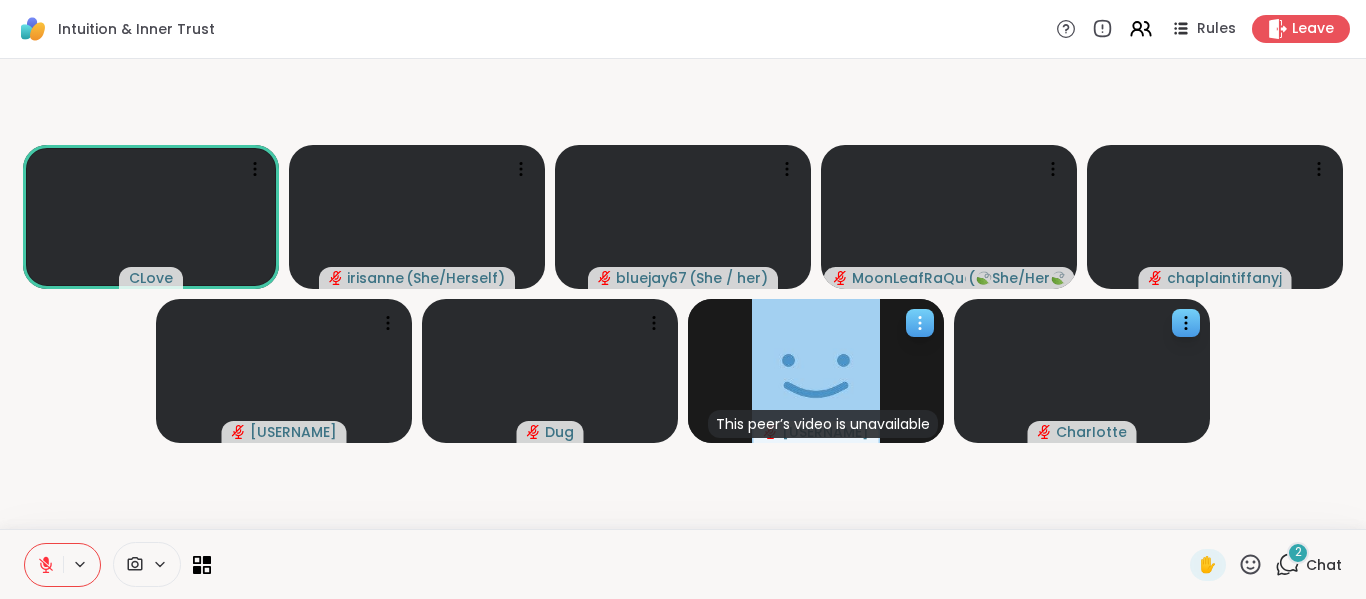 click at bounding box center [920, 323] 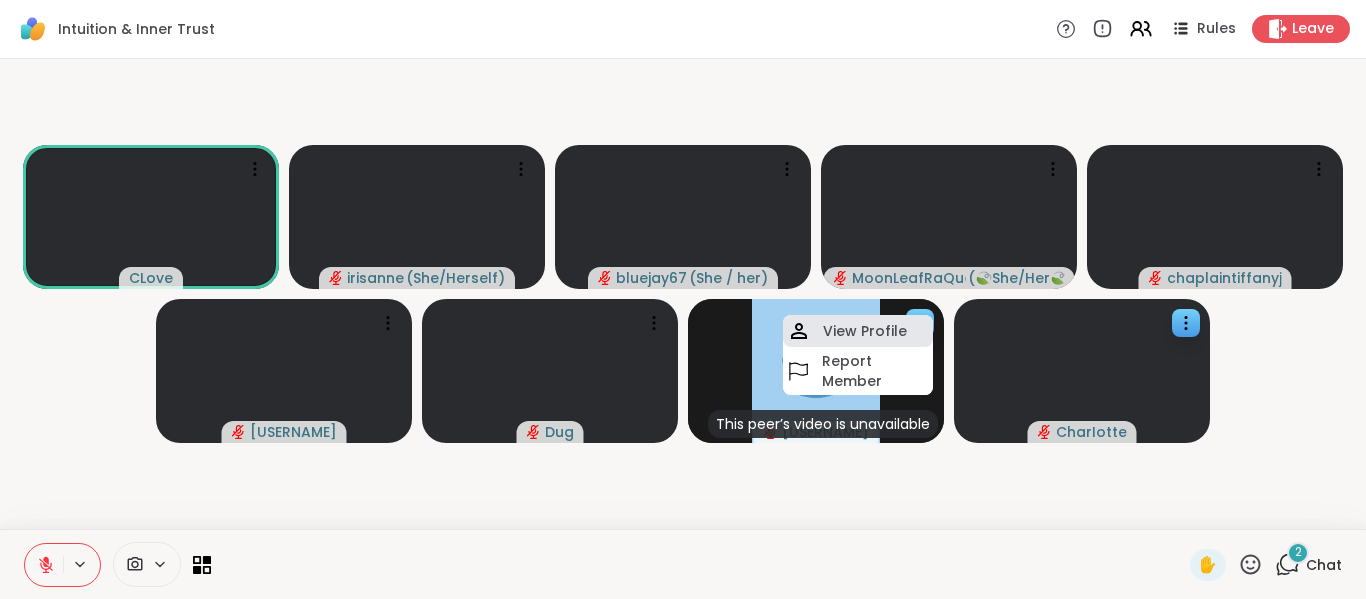 click on "View Profile" at bounding box center (865, 331) 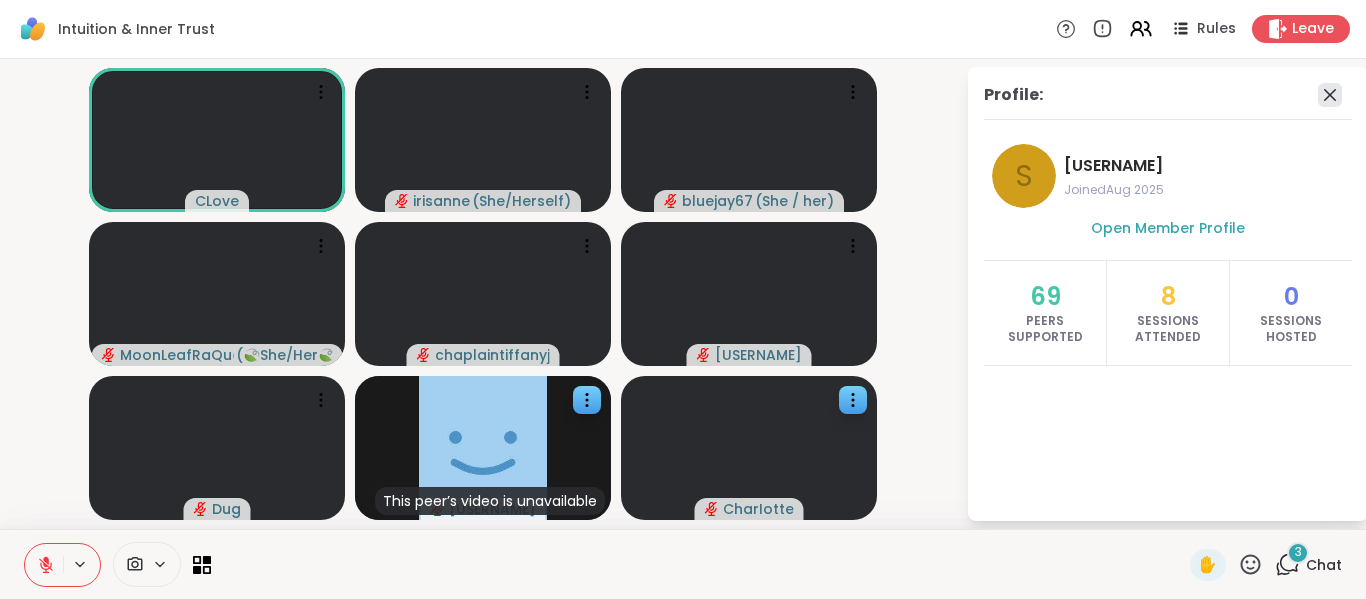 click 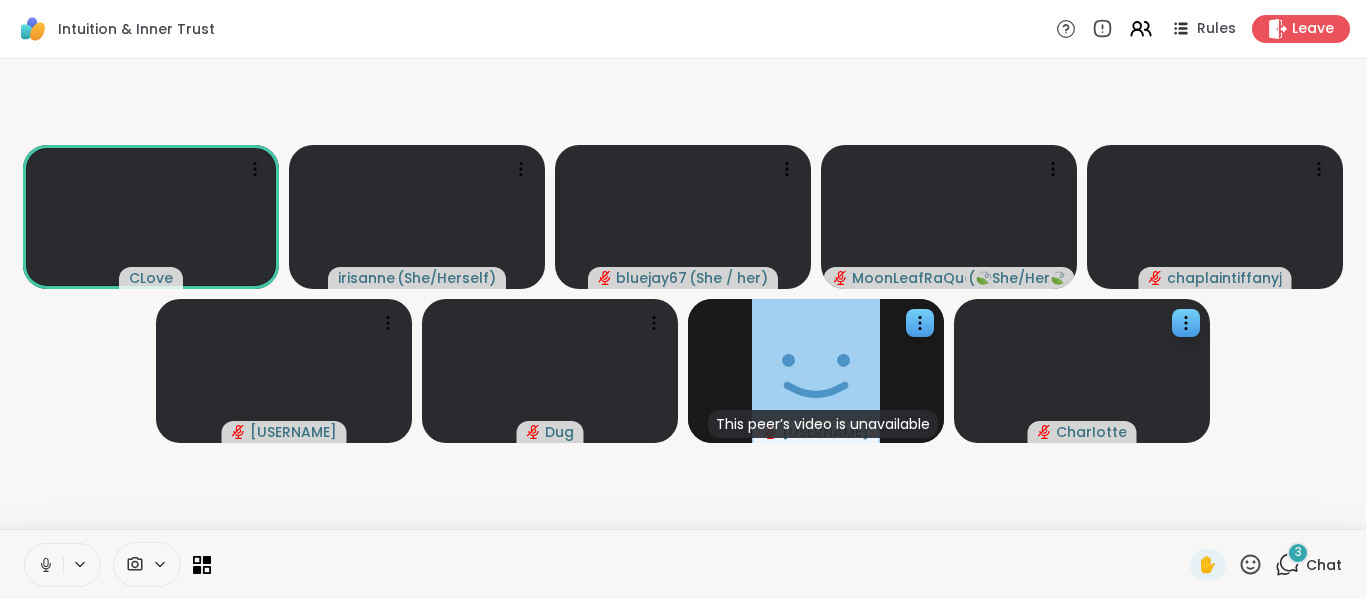 click 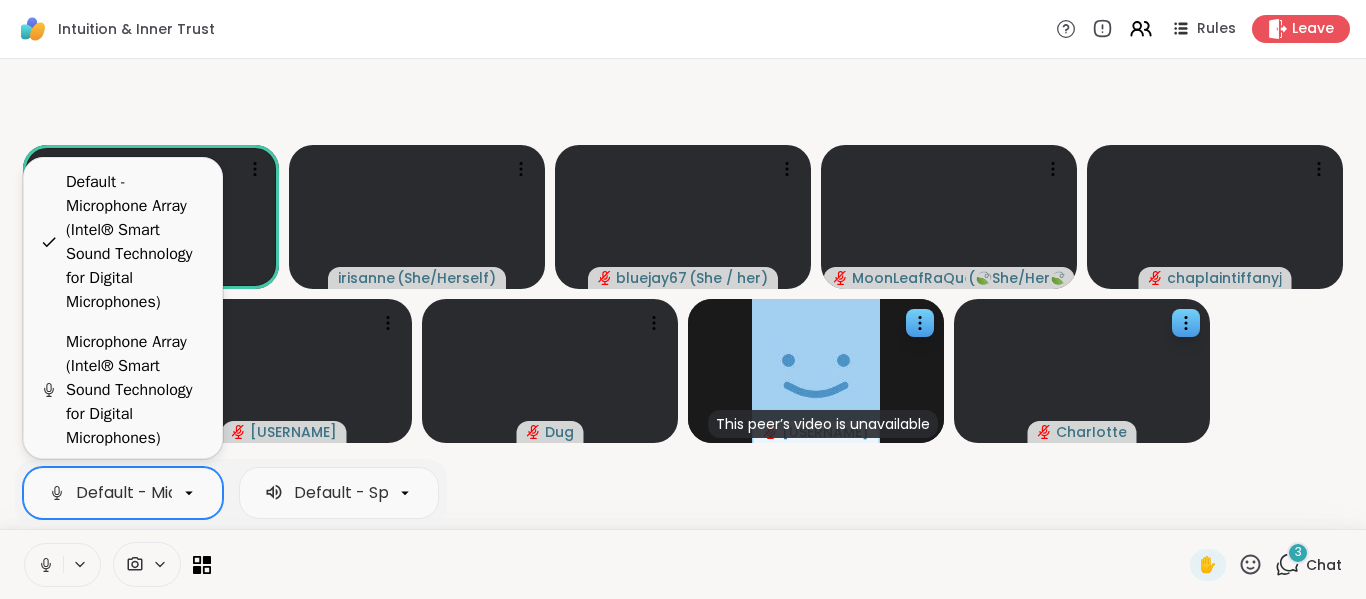 click 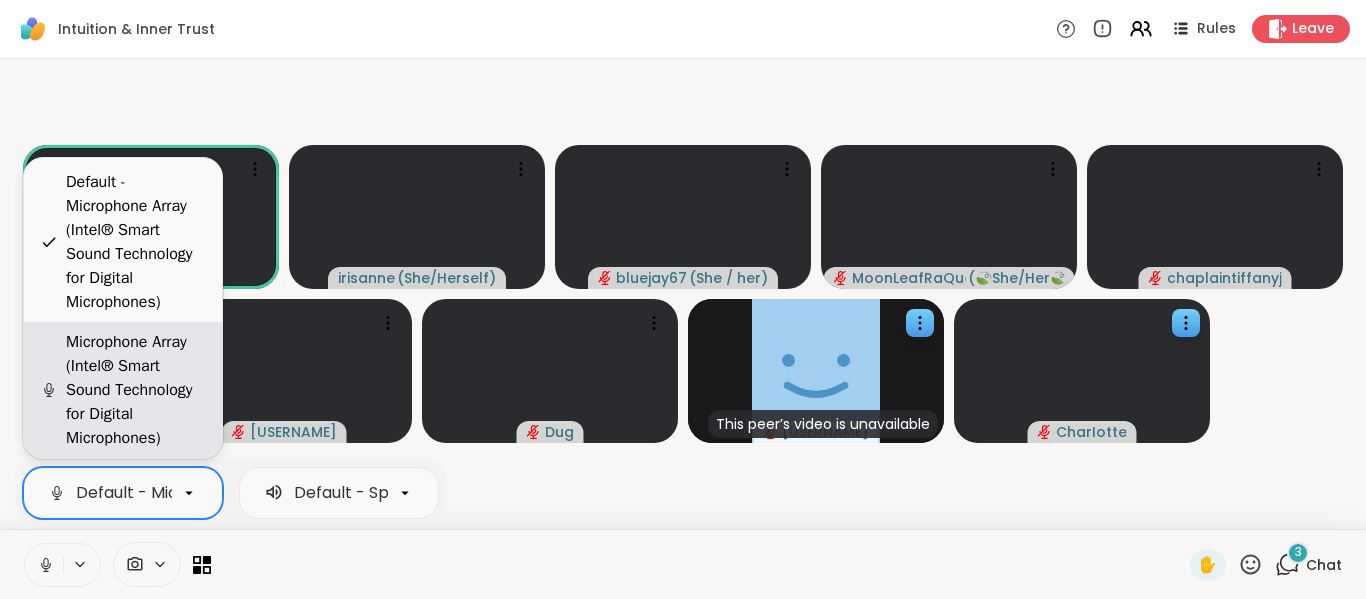 scroll, scrollTop: 52, scrollLeft: 0, axis: vertical 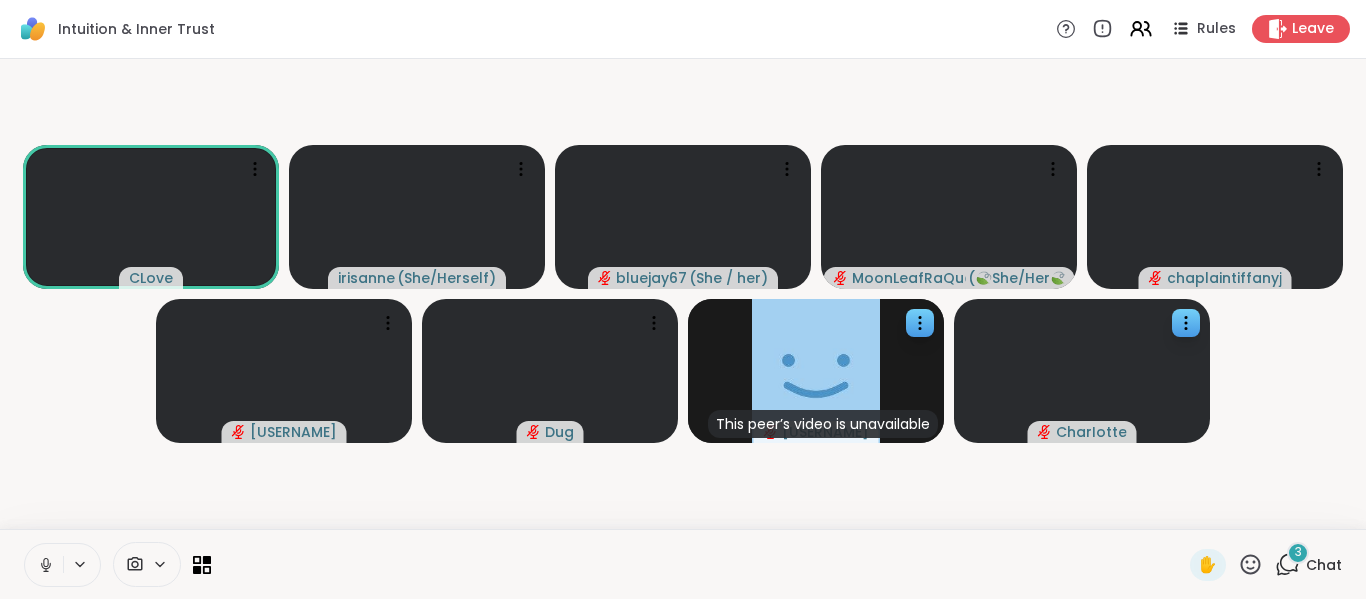 click on "CLove irisanne ( She/Herself ) bluejay67 ( She / her ) MoonLeafRaQuel ( 🍃She/Her🍃 ) chaplaintiffanyj jjlmel2014 Dug This peer’s video is unavailable sandrawyche022 CharIotte" at bounding box center [683, 294] 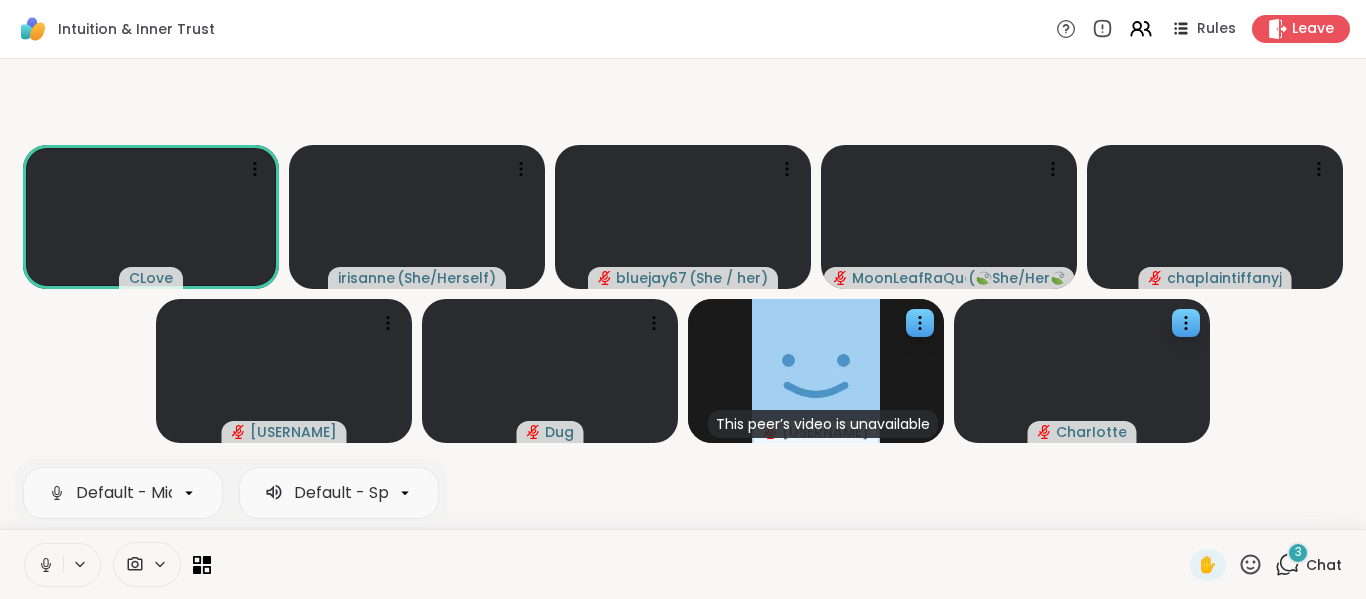 click 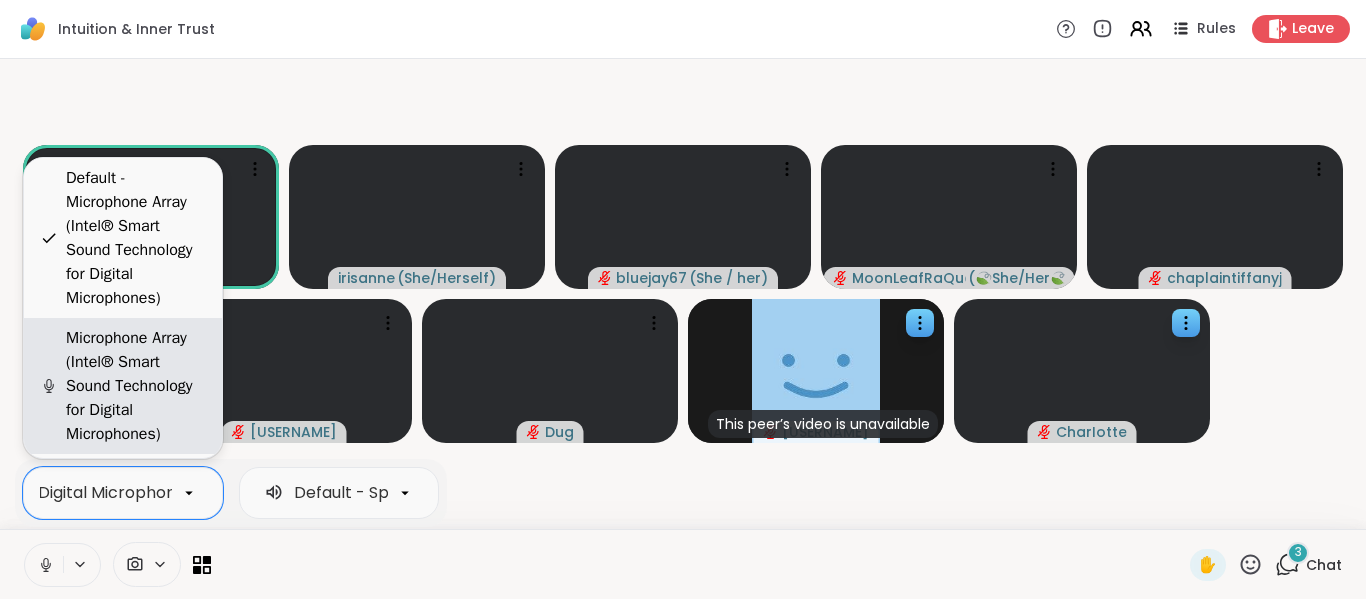 scroll, scrollTop: 0, scrollLeft: 0, axis: both 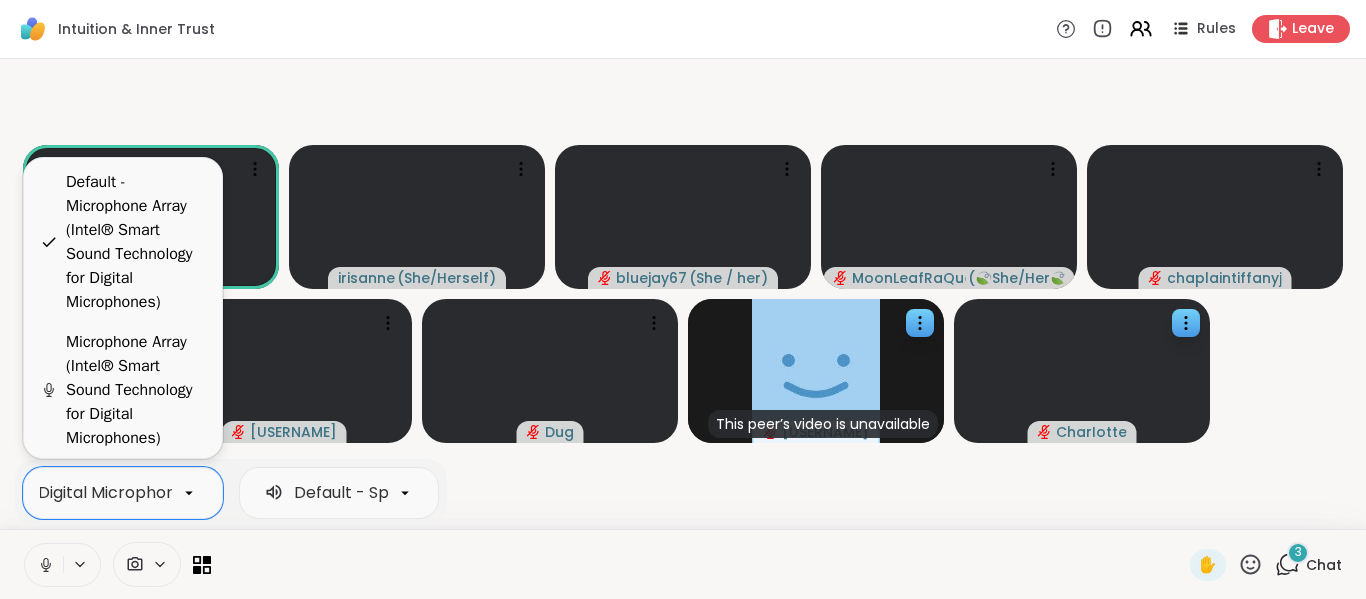 click on "CLove irisanne ( She/Herself ) bluejay67 ( She / her ) MoonLeafRaQuel ( 🍃She/Her🍃 ) chaplaintiffanyj jjlmel2014 Dug This peer’s video is unavailable sandrawyche022 CharIotte" at bounding box center (683, 294) 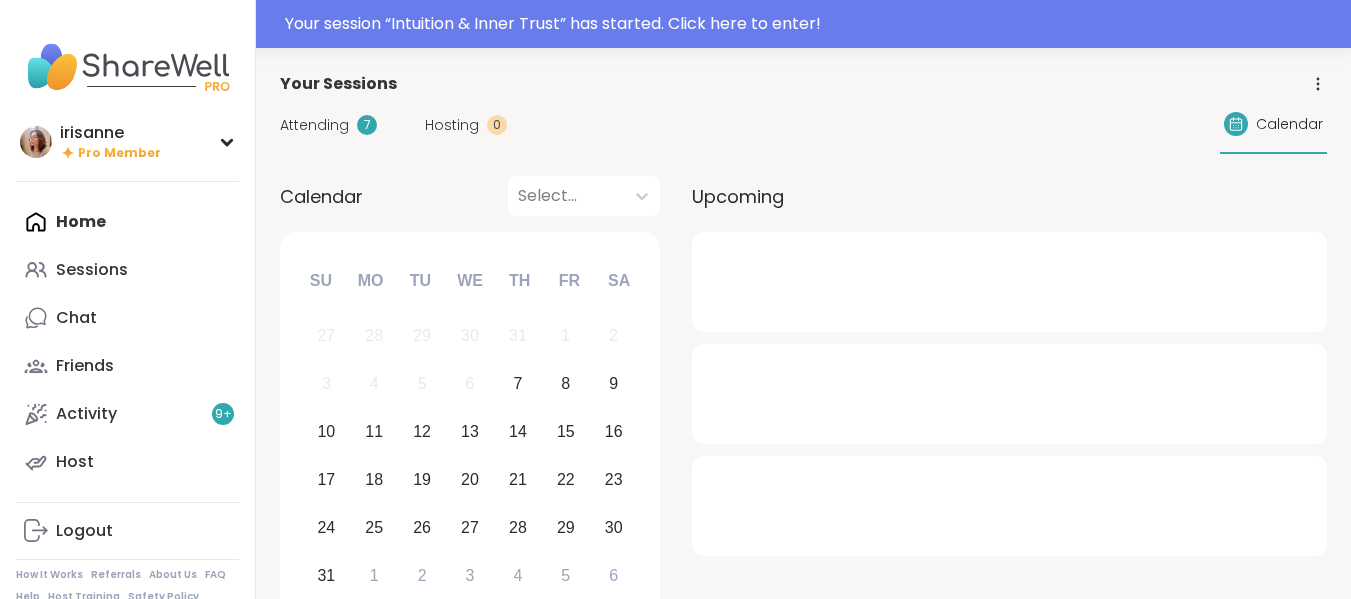 scroll, scrollTop: 0, scrollLeft: 0, axis: both 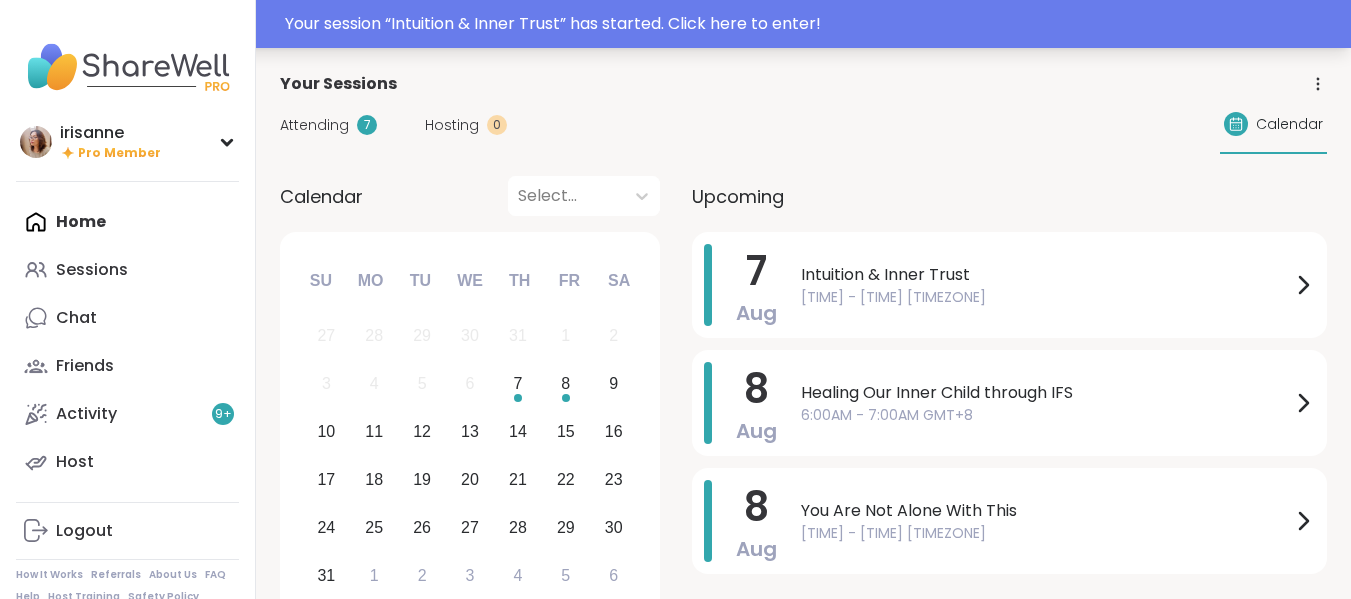 click on "Your session “ Intuition & Inner Trust ” has started. Click here to enter!" at bounding box center [675, 24] 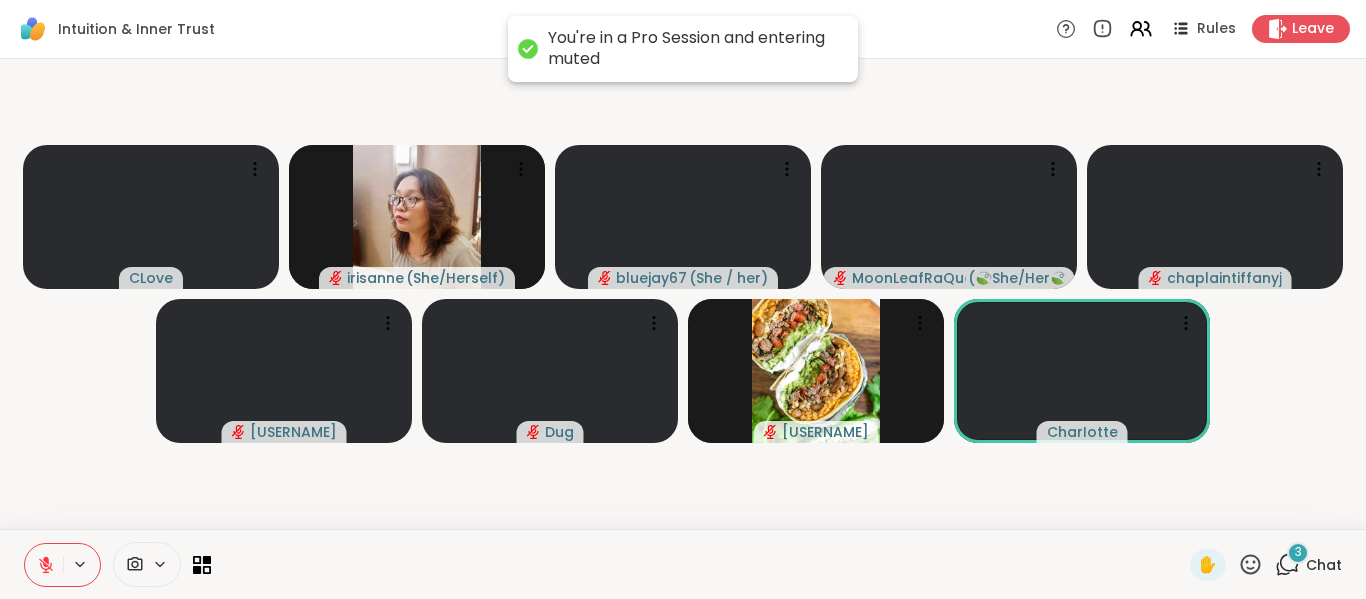 click at bounding box center [44, 565] 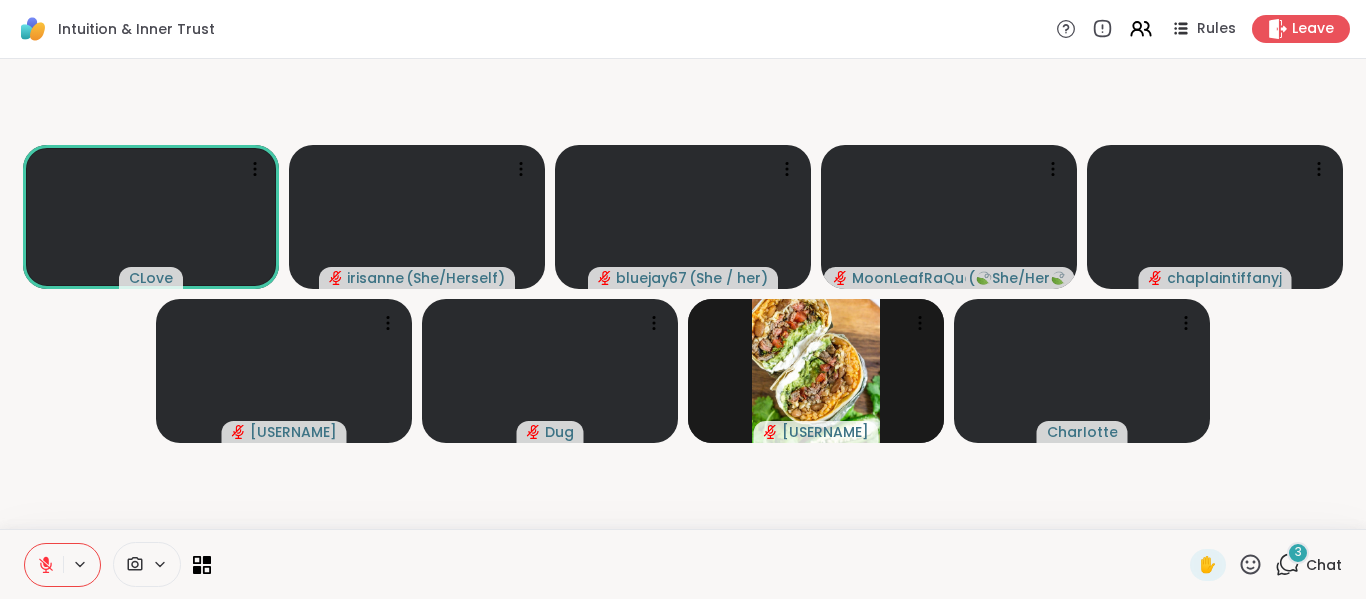 click on "3 Chat" at bounding box center (1308, 565) 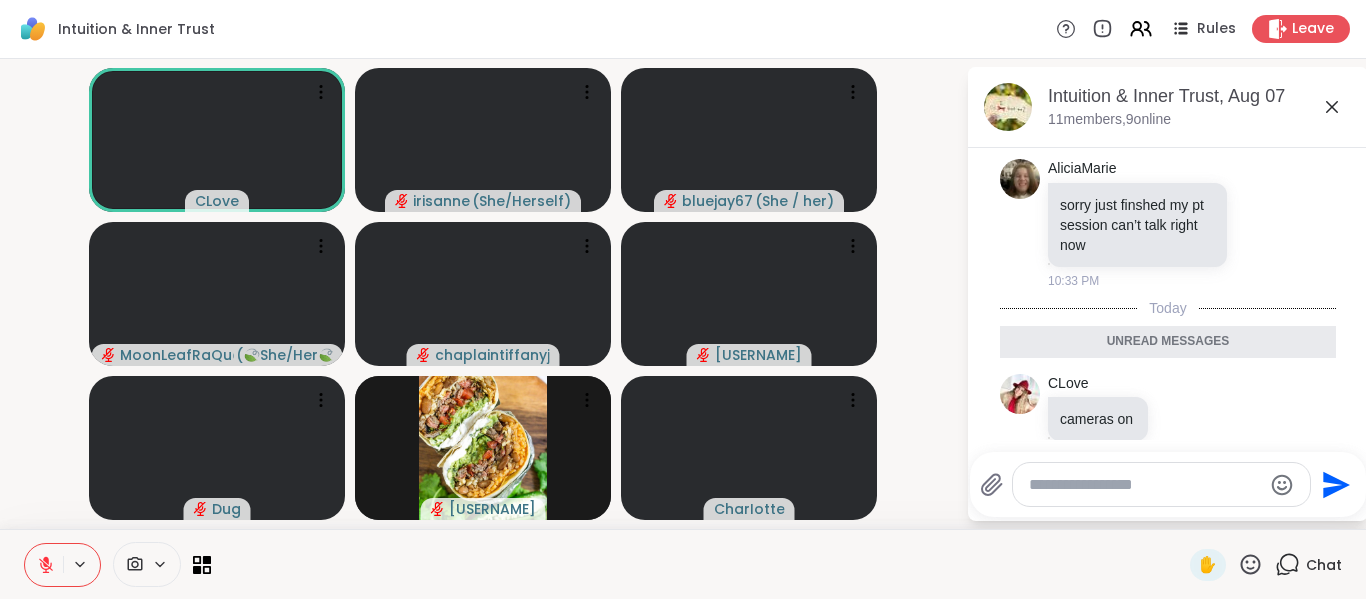 scroll, scrollTop: 0, scrollLeft: 0, axis: both 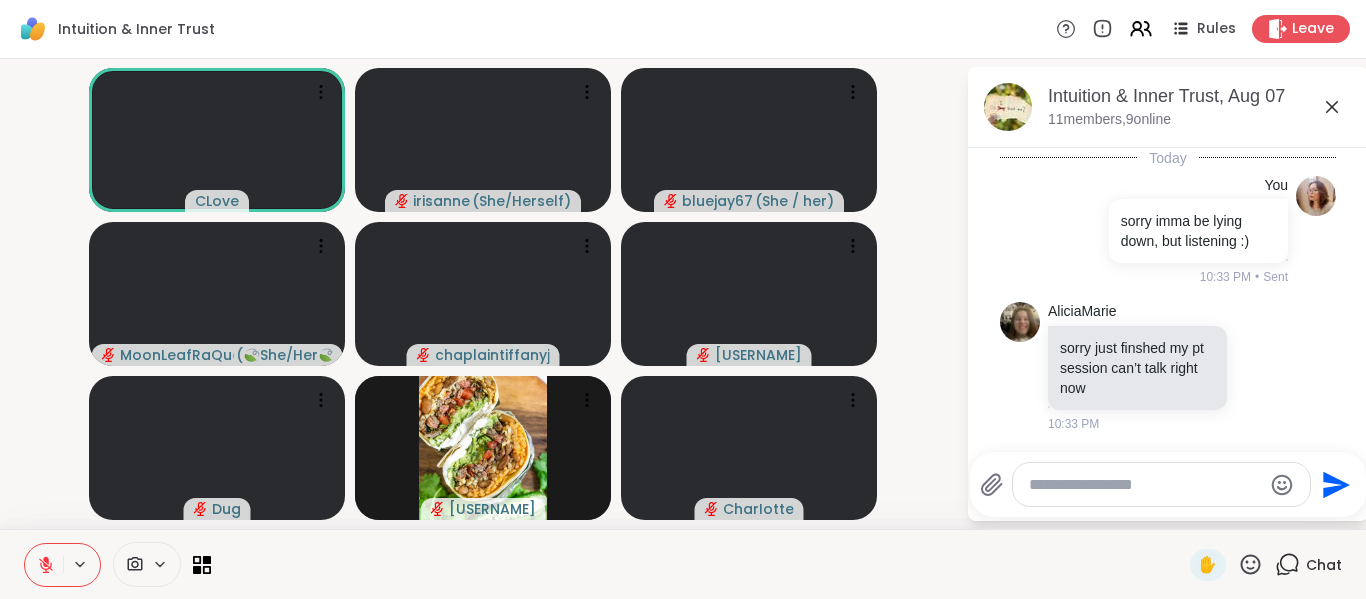 click on "Intuition & Inner Trust, [MONTH] [DAY] [YEAR] members, [NUMBER] online" at bounding box center (1200, 106) 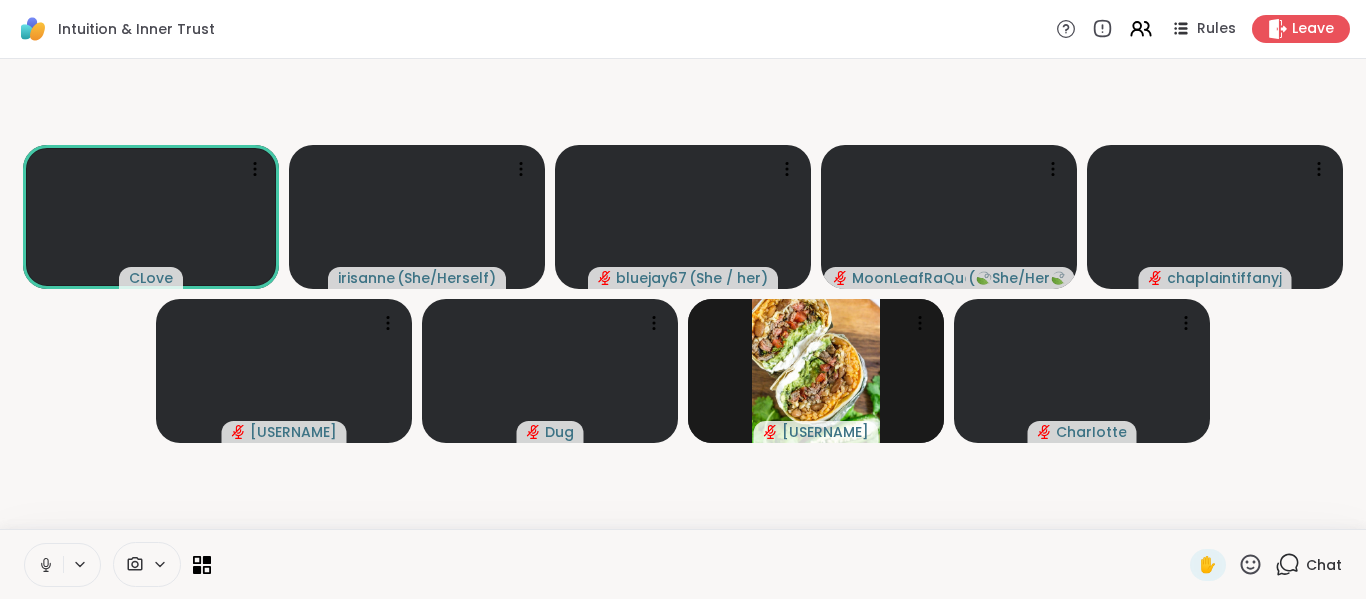 click 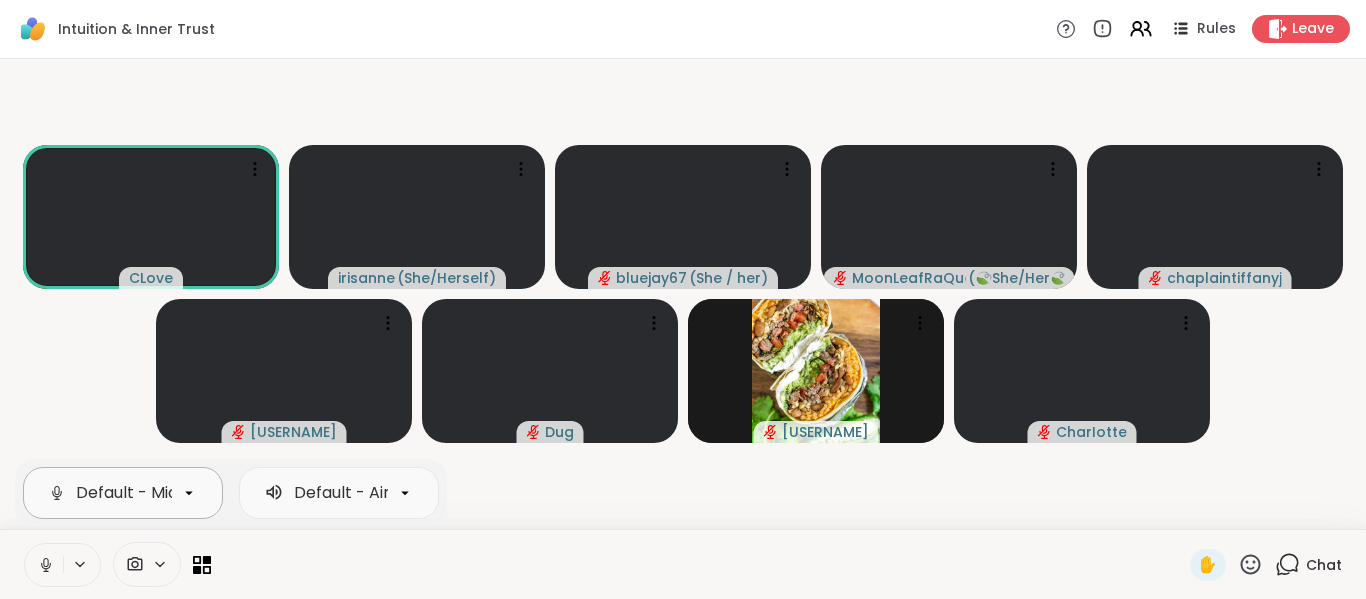 scroll, scrollTop: 0, scrollLeft: 543, axis: horizontal 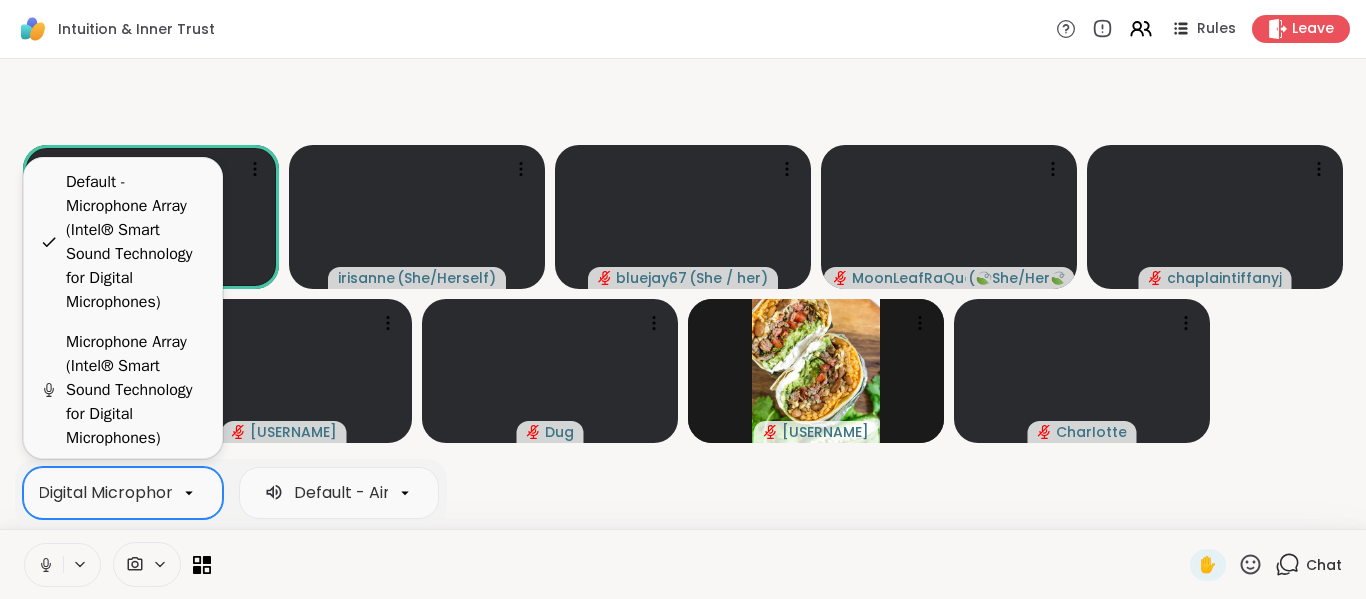 click on "Default - Microphone Array (Intel® Smart Sound Technology for Digital Microphones)" at bounding box center [-133, 493] 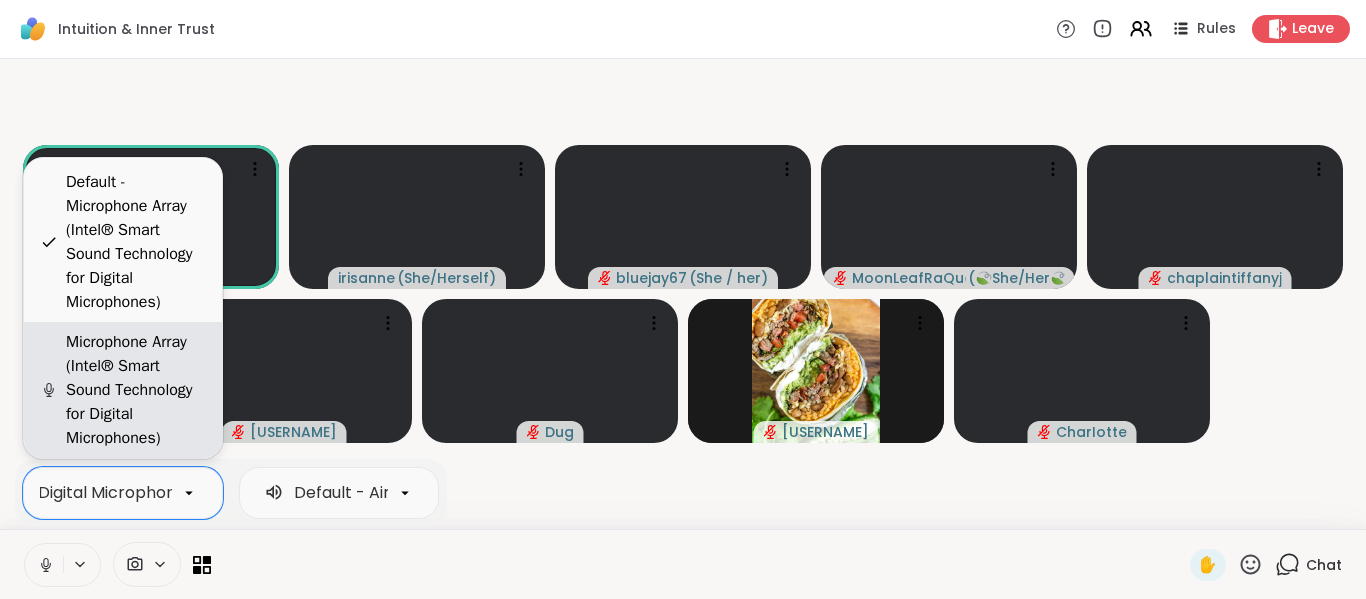 scroll, scrollTop: 92, scrollLeft: 0, axis: vertical 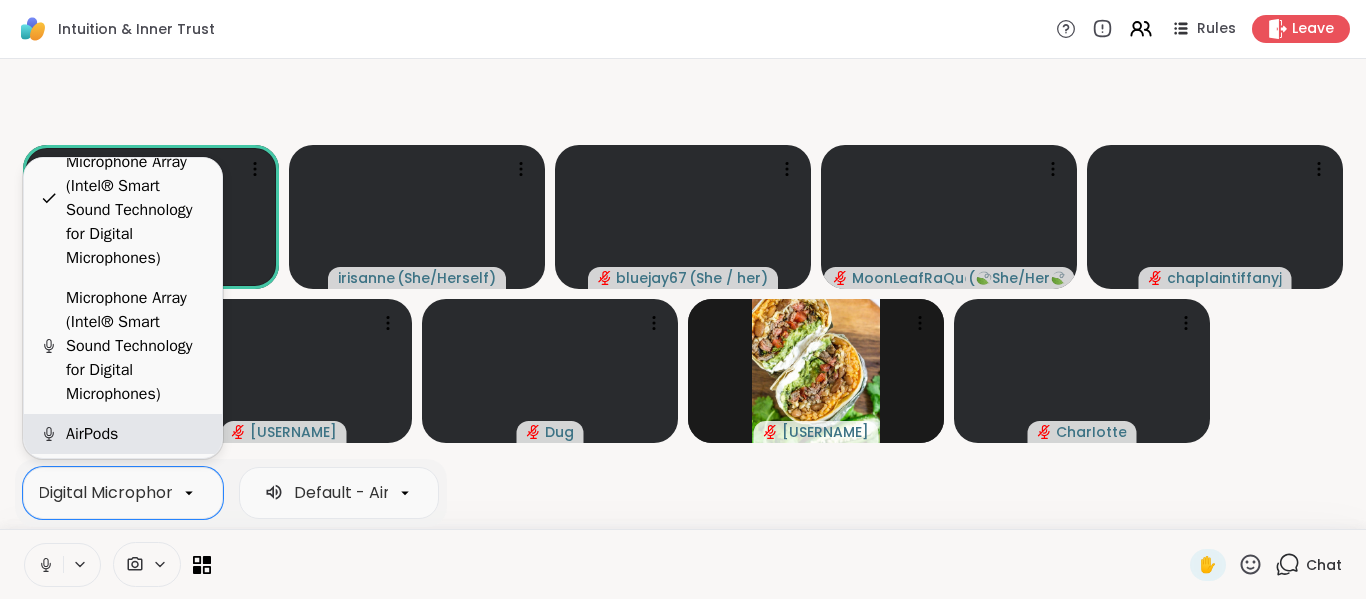 click on "AirPods" at bounding box center (92, 434) 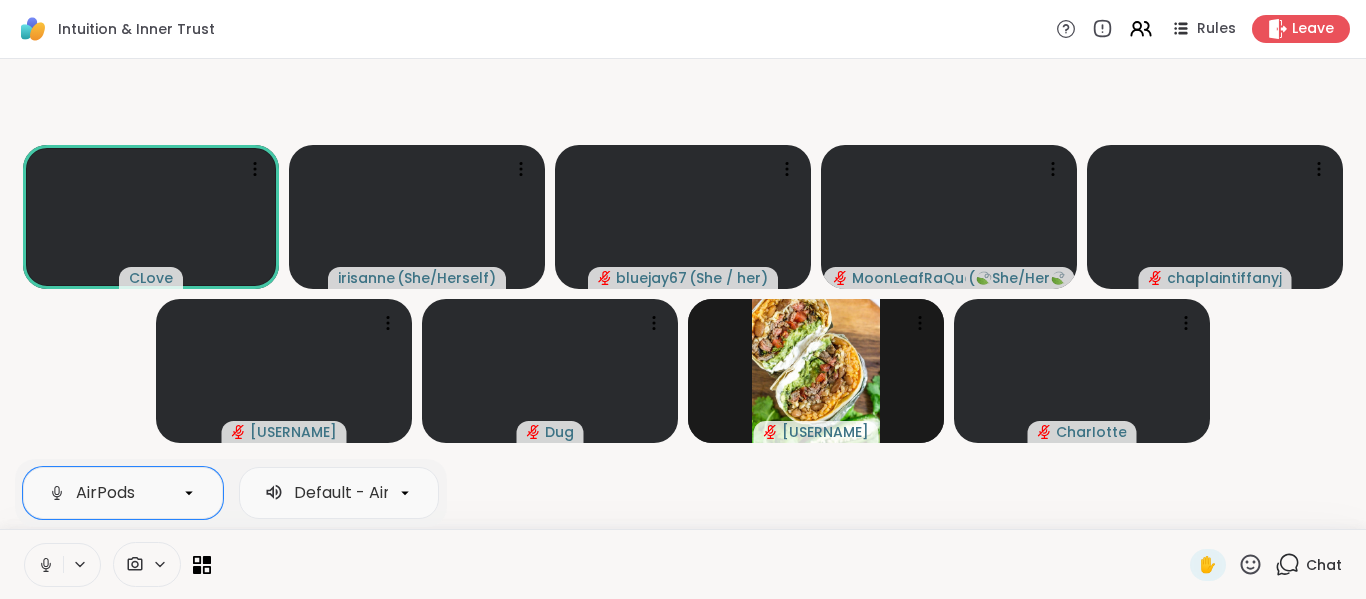 click 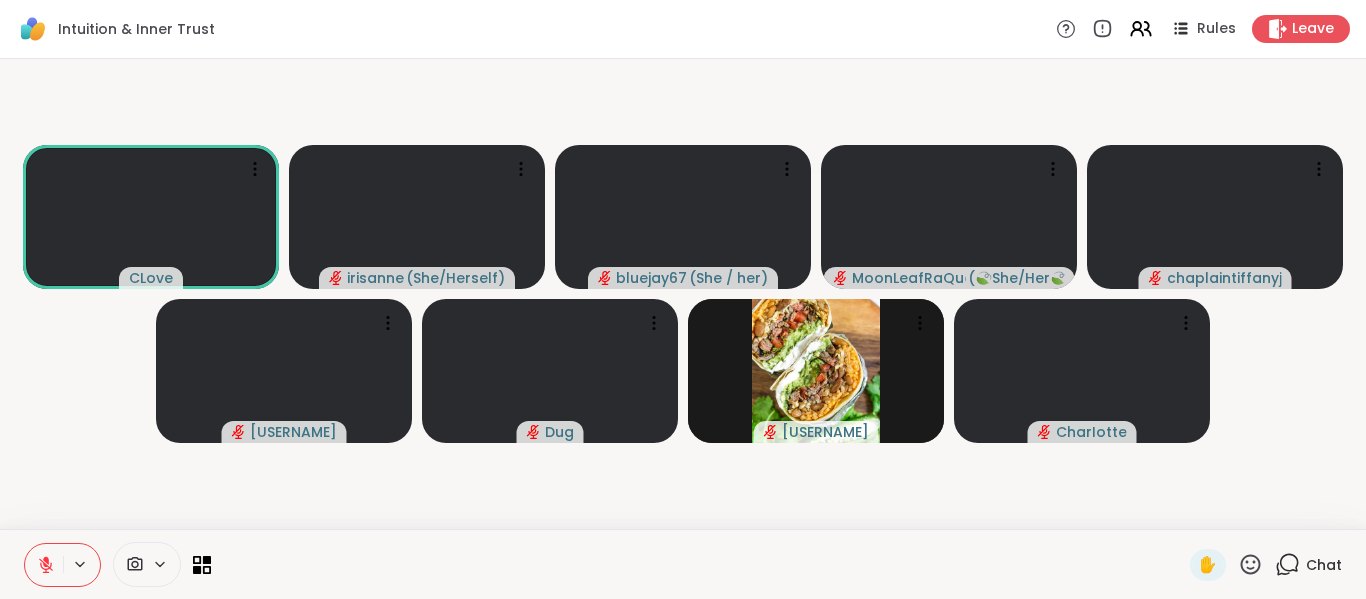 click on "[USERNAME] [USERNAME] ( [GENDER] ) [USERNAME] ( [GENDER] ) [USERNAME] ( [GENDER] ) [USERNAME] [USERNAME] [USERNAME] [LAST] [USERNAME]" at bounding box center [683, 294] 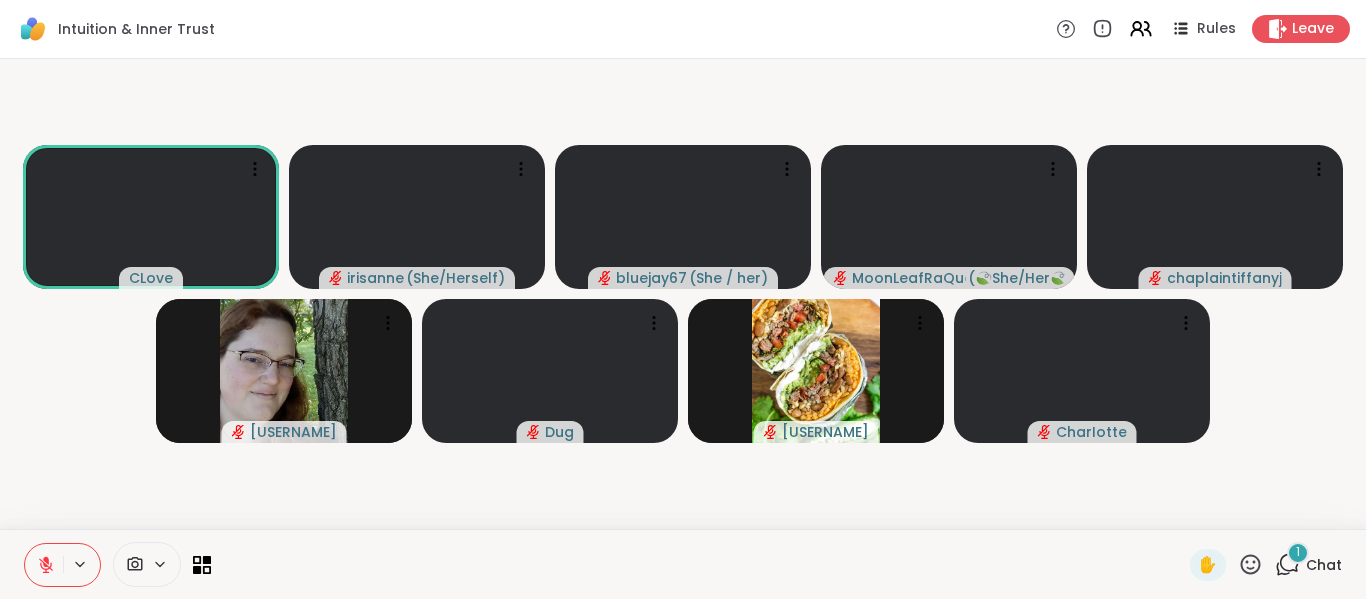 click on "[USERNAME] [USERNAME] ( [GENDER] ) [USERNAME] ( [GENDER] ) [USERNAME] ( [GENDER] ) [USERNAME] [USERNAME] [USERNAME] [LAST] [USERNAME]" at bounding box center [683, 294] 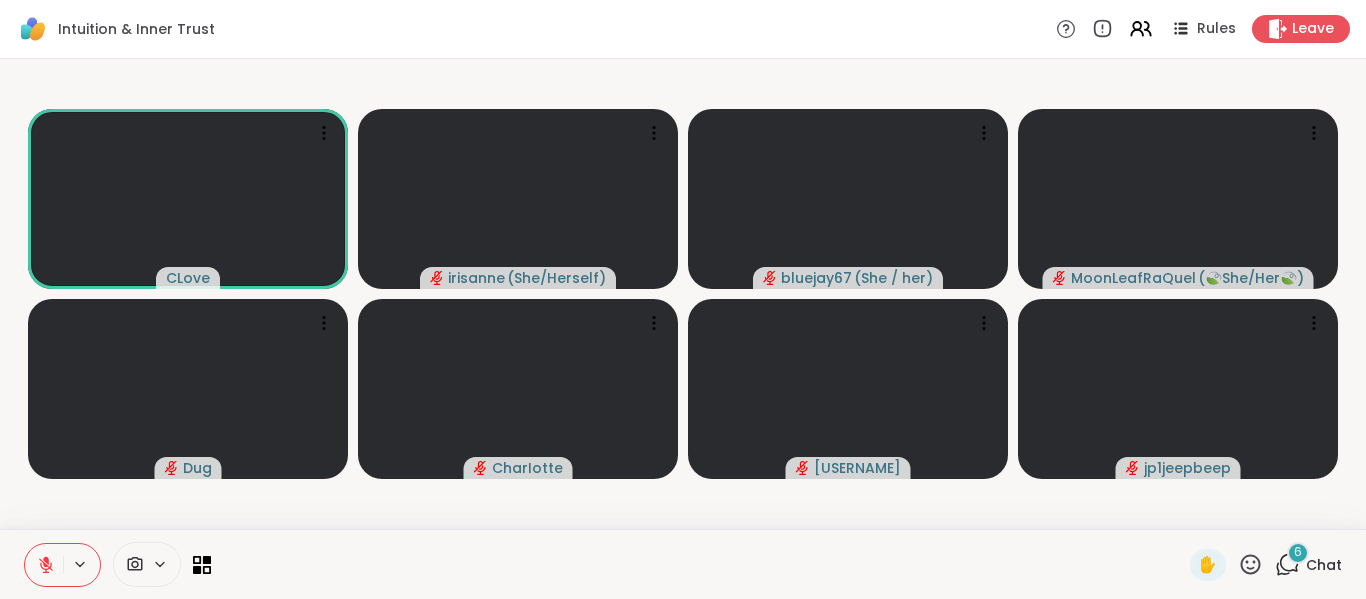click 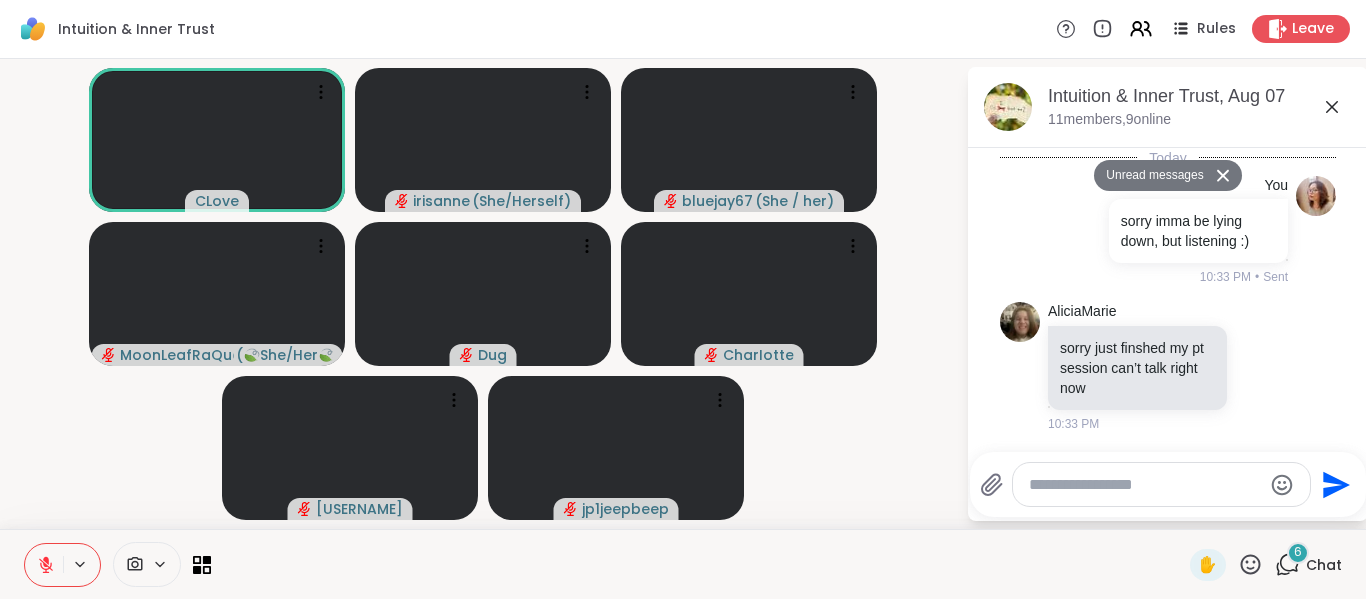 scroll, scrollTop: 1168, scrollLeft: 0, axis: vertical 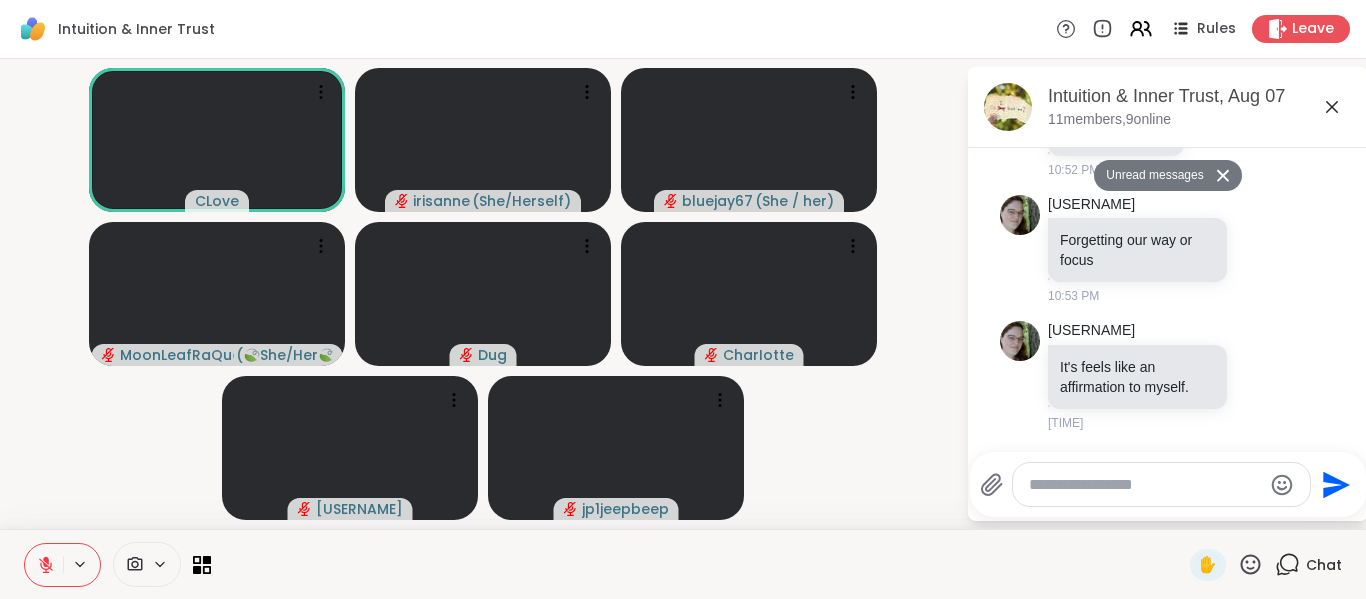 click at bounding box center (1145, 485) 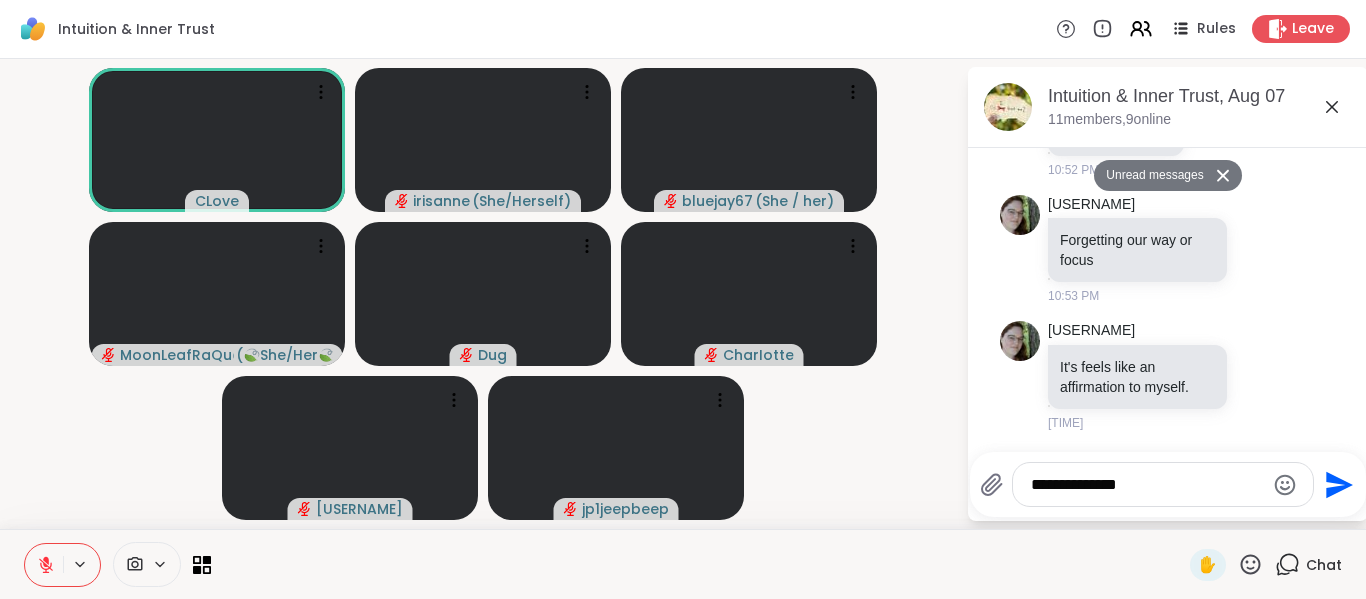 type on "**********" 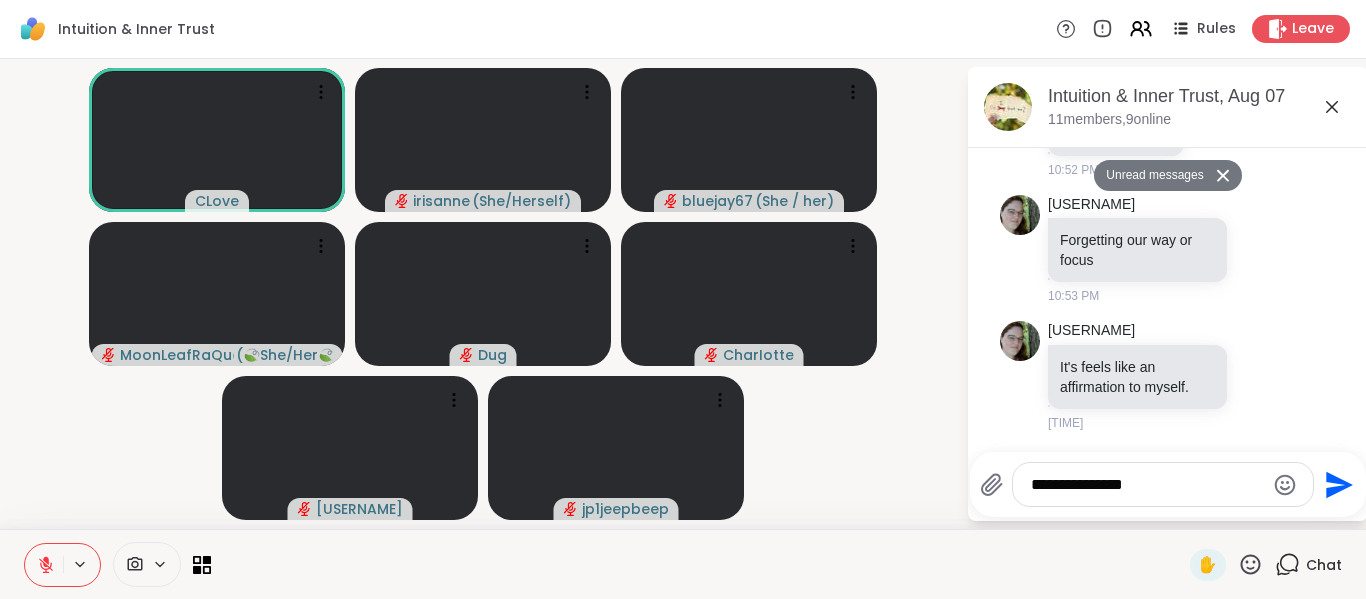 type 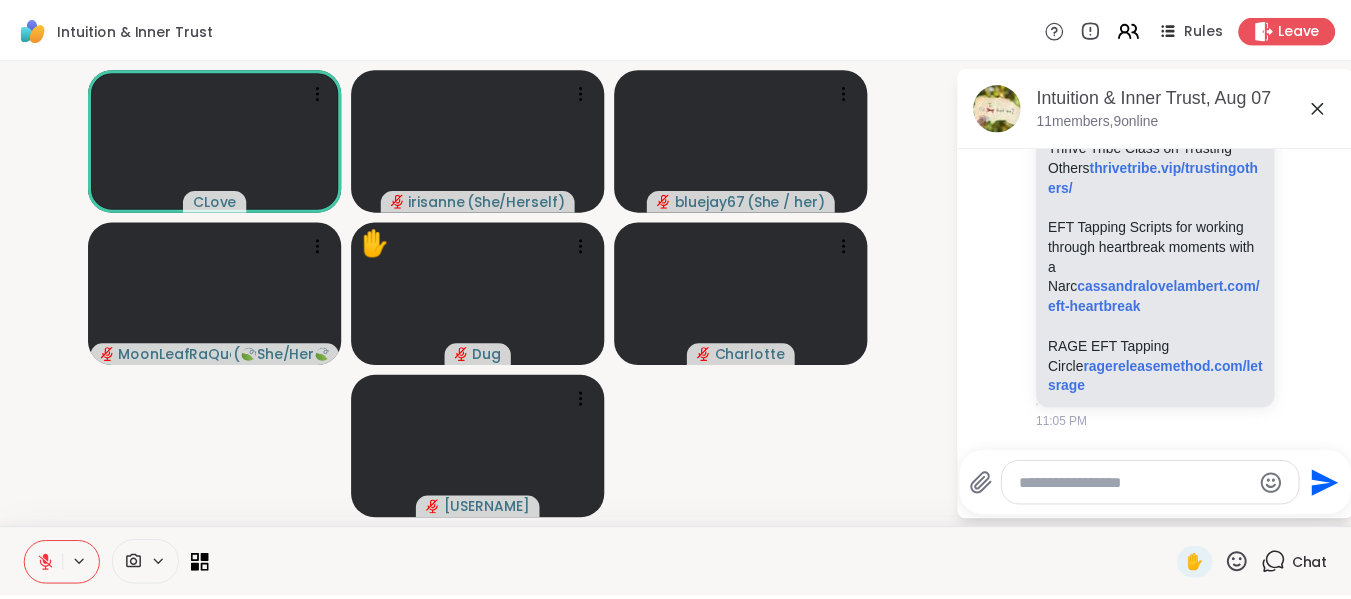 scroll, scrollTop: 8324, scrollLeft: 0, axis: vertical 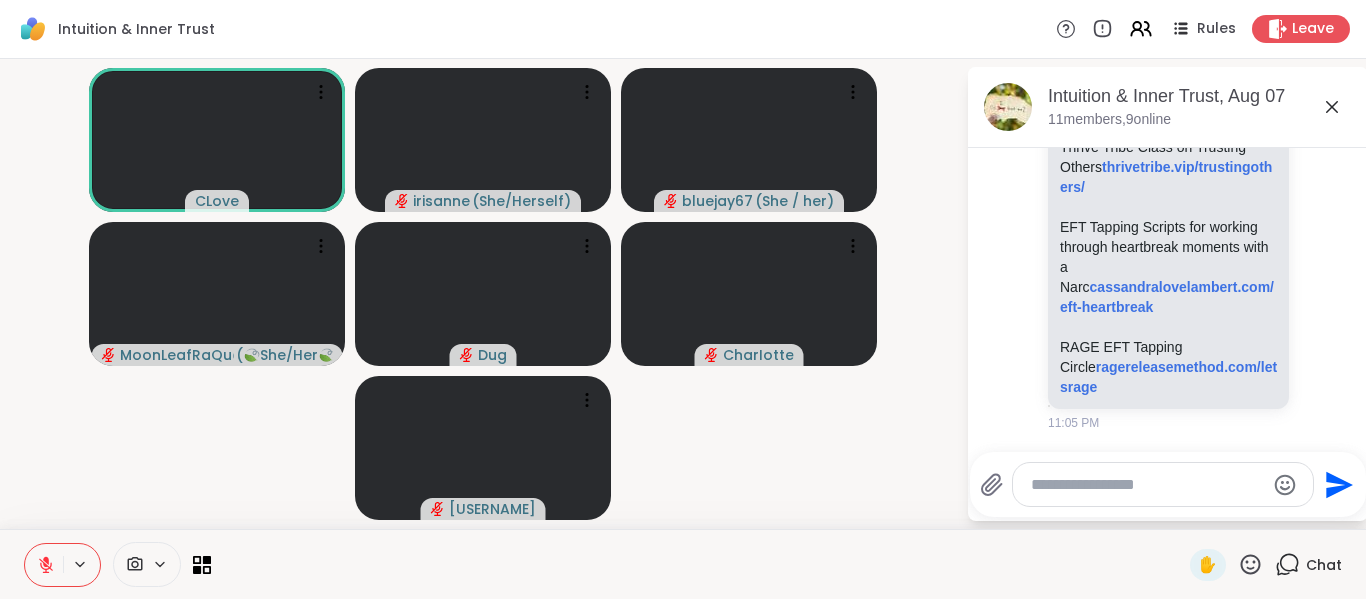 click 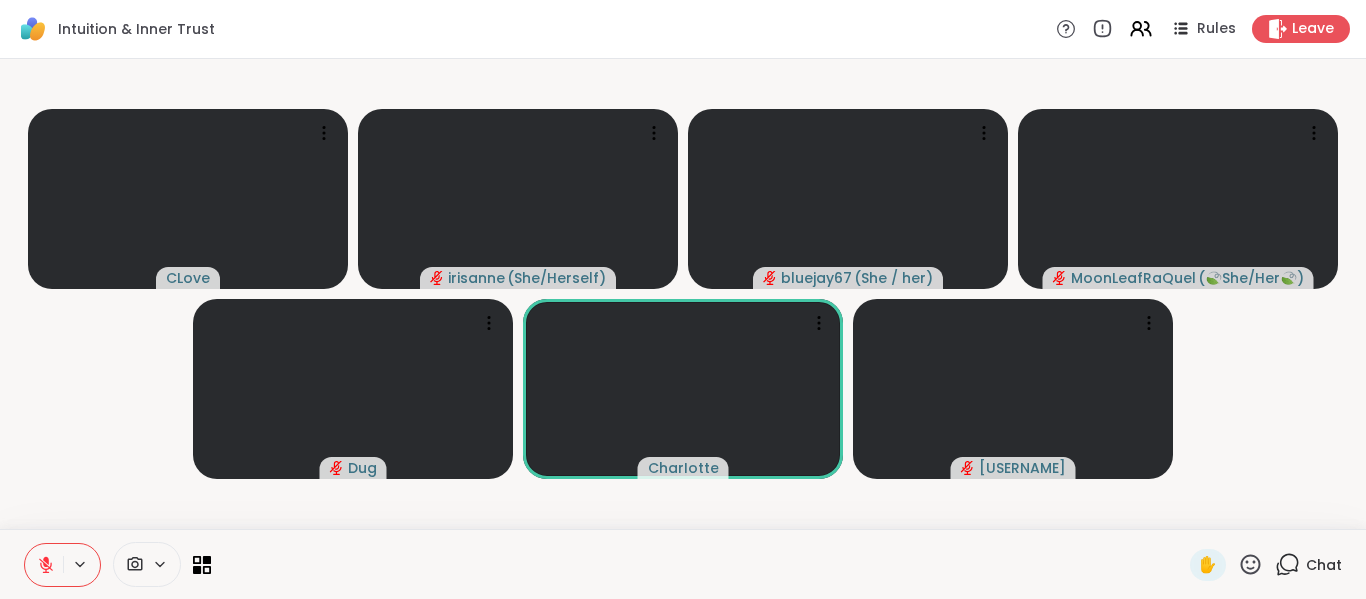 click on "[USERNAME] ( [GENDER] ) [USERNAME] ( [GENDER] ) [USERNAME] ( [GENDER] ) [LAST] [LAST] [USERNAME]" at bounding box center [683, 294] 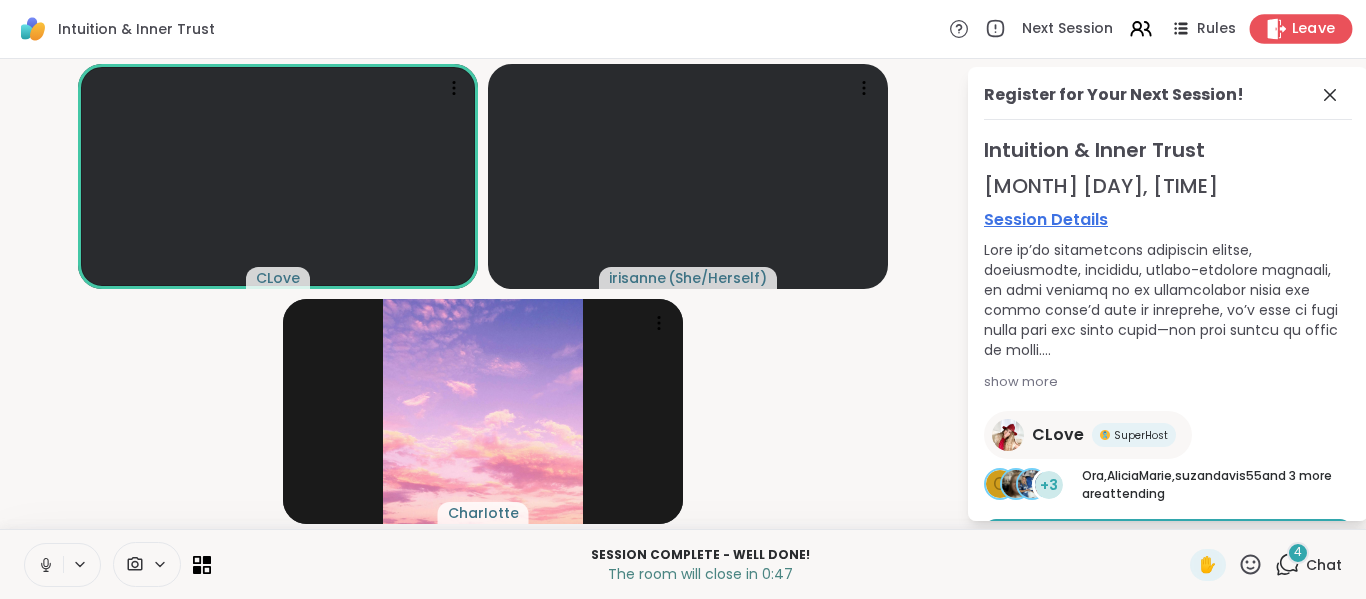 click 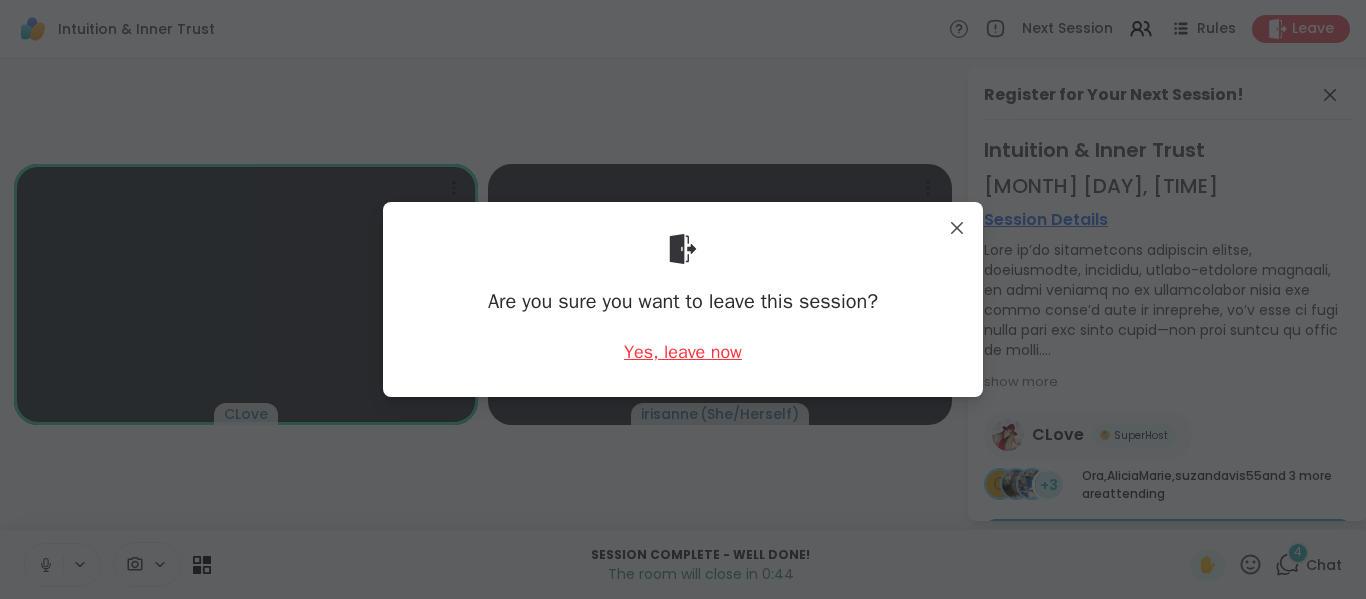click on "Yes, leave now" at bounding box center [683, 352] 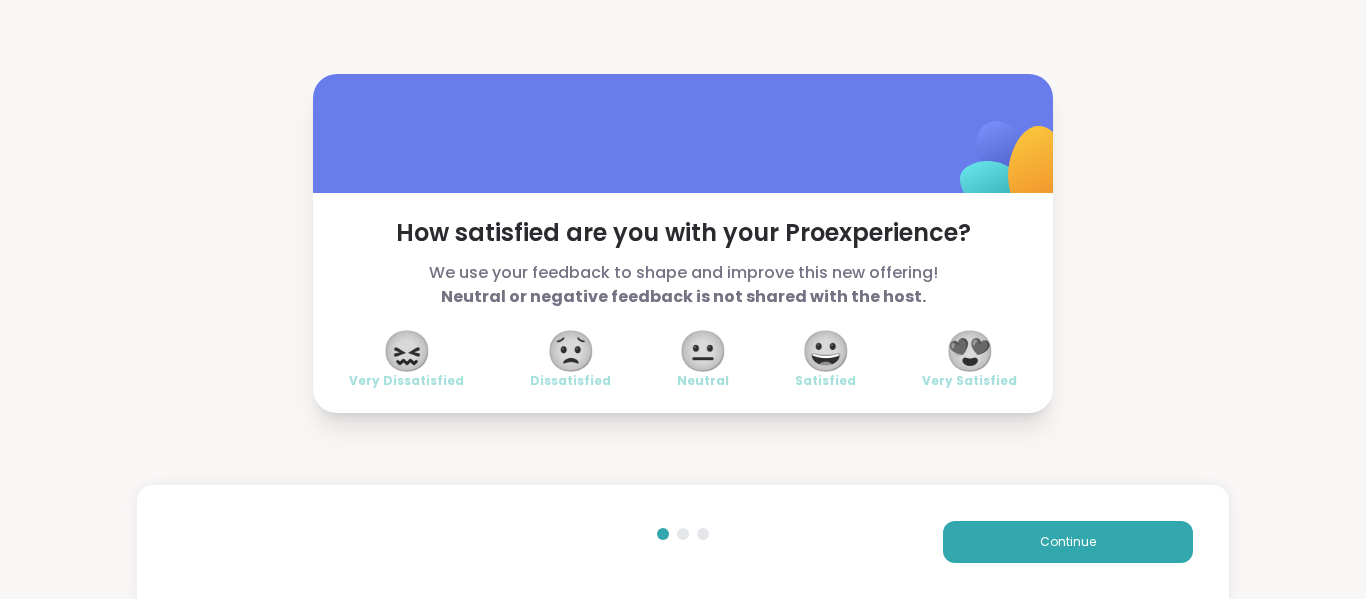 click on "Very Satisfied" at bounding box center (969, 381) 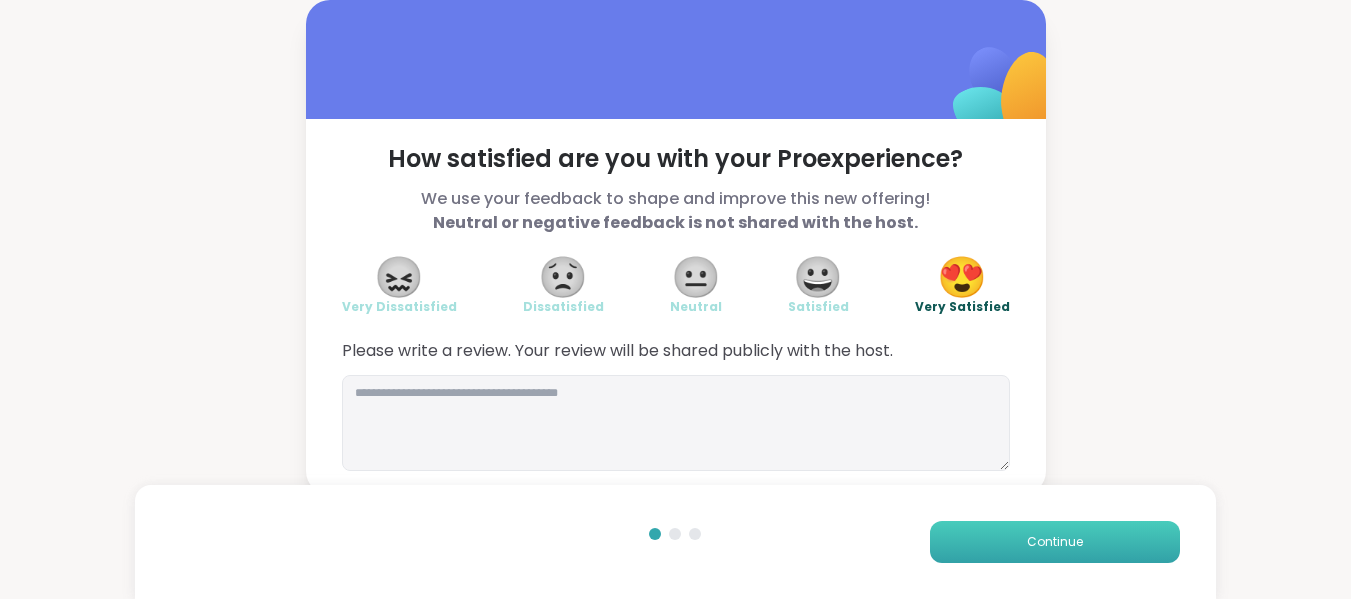 click on "Continue" at bounding box center (1055, 542) 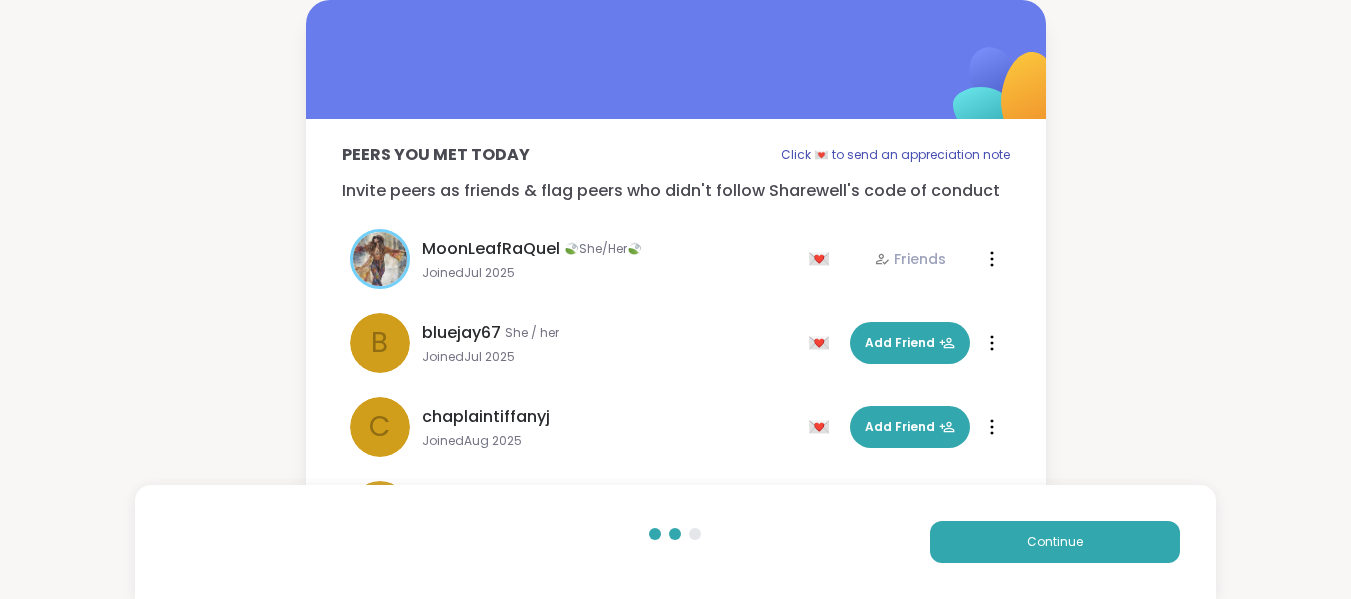 scroll, scrollTop: 251, scrollLeft: 0, axis: vertical 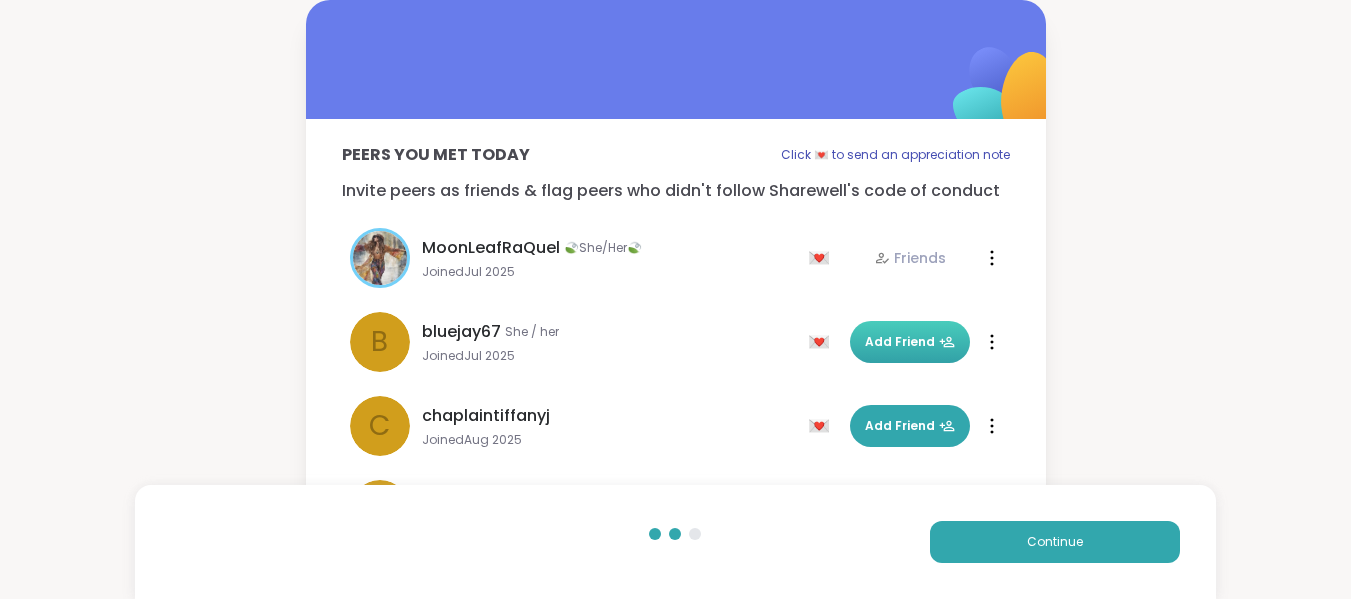 click on "Add Friend" at bounding box center [910, 342] 